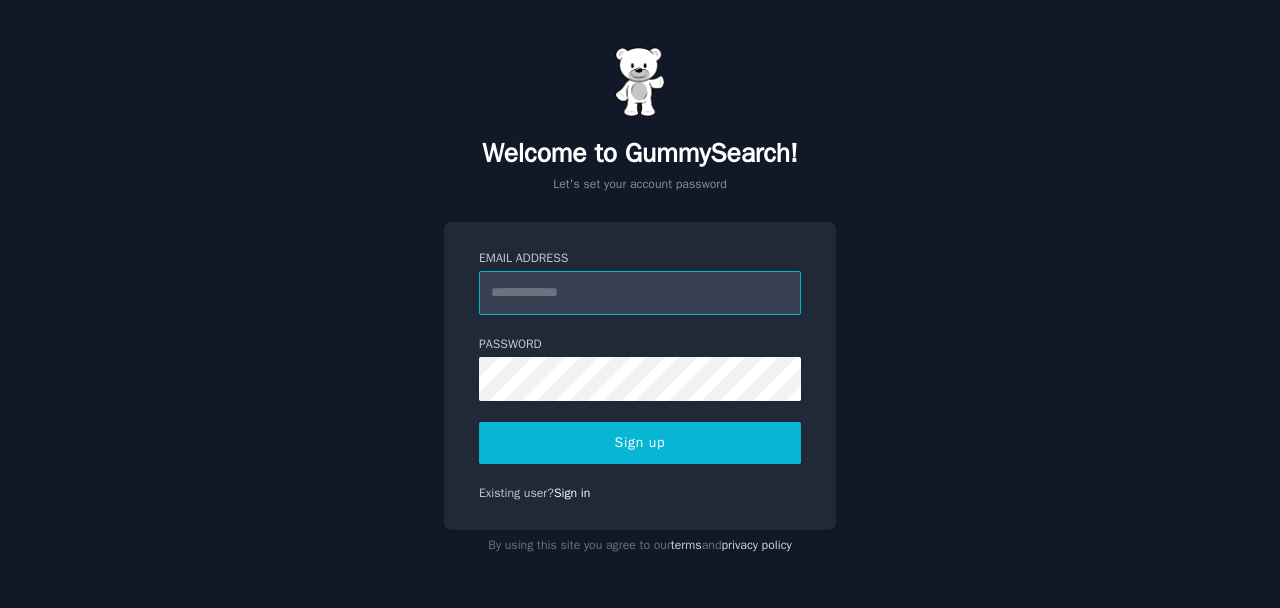 scroll, scrollTop: 0, scrollLeft: 0, axis: both 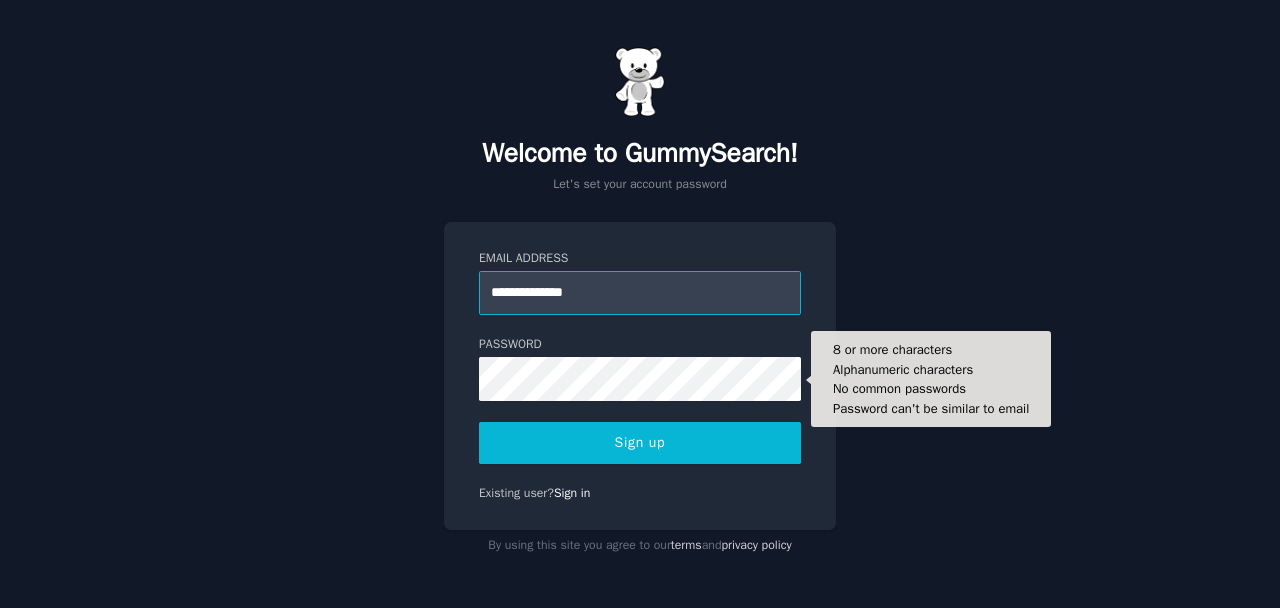 type on "**********" 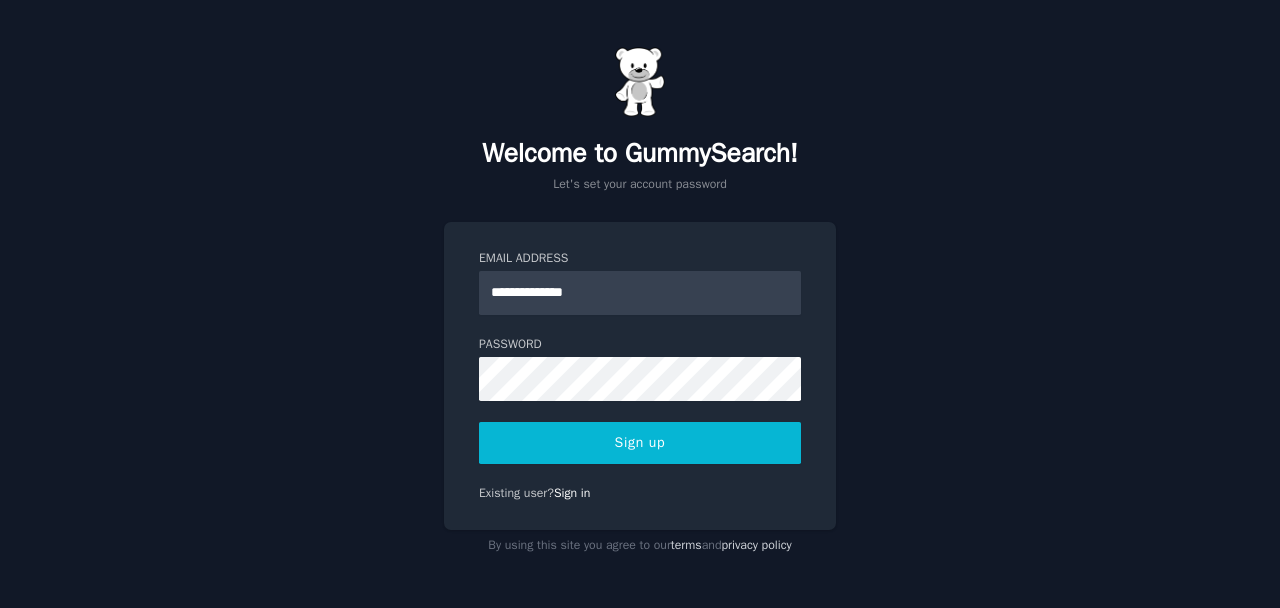 click on "Sign up" at bounding box center (640, 443) 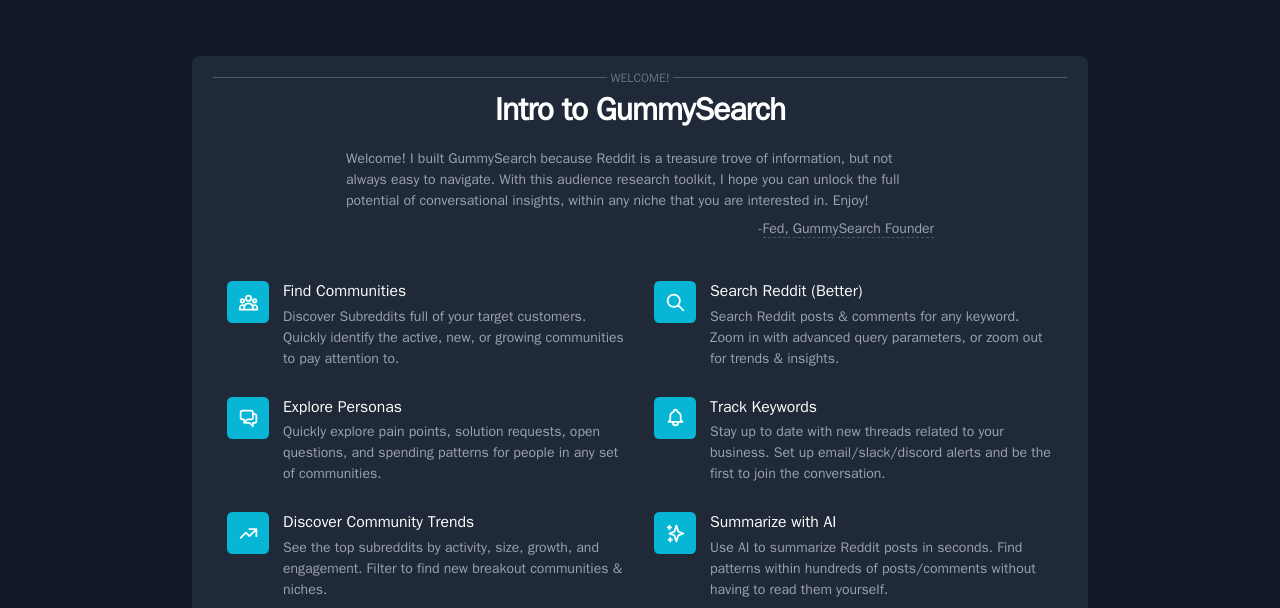 scroll, scrollTop: 0, scrollLeft: 0, axis: both 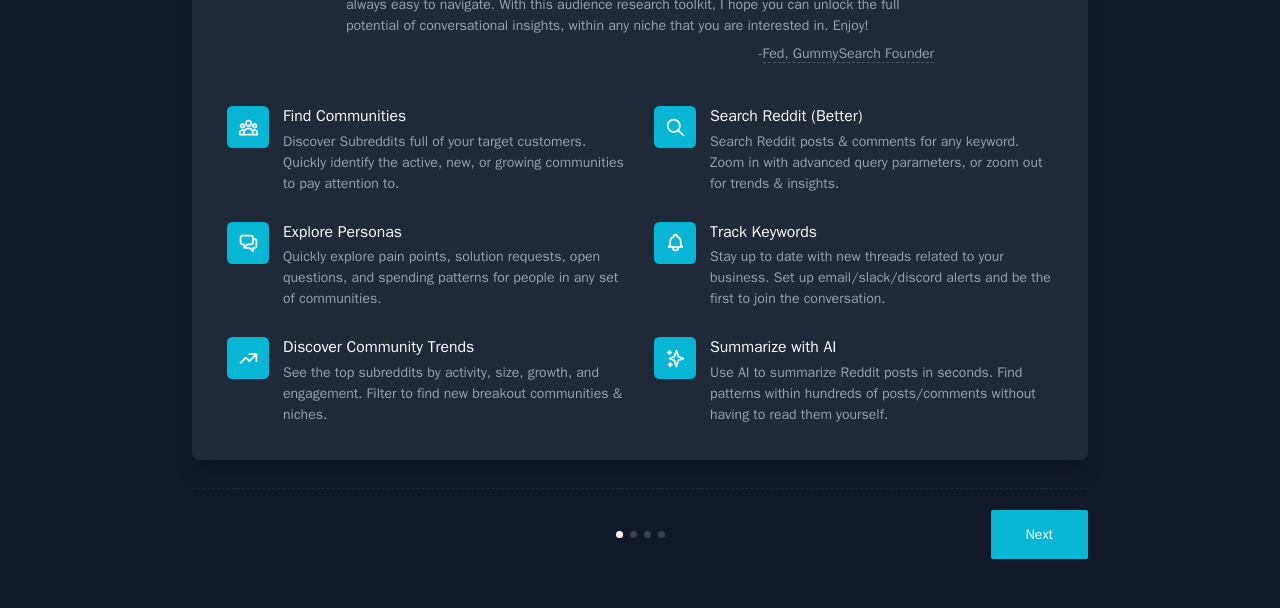 click on "Next" at bounding box center [1039, 534] 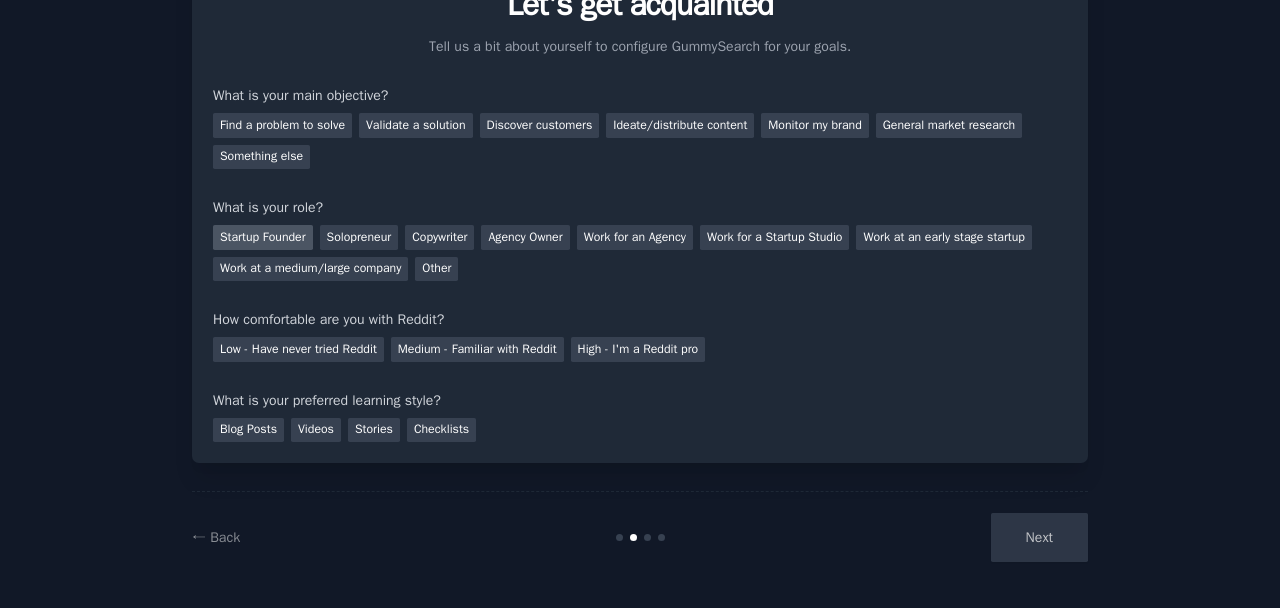 click on "Startup Founder" at bounding box center (263, 237) 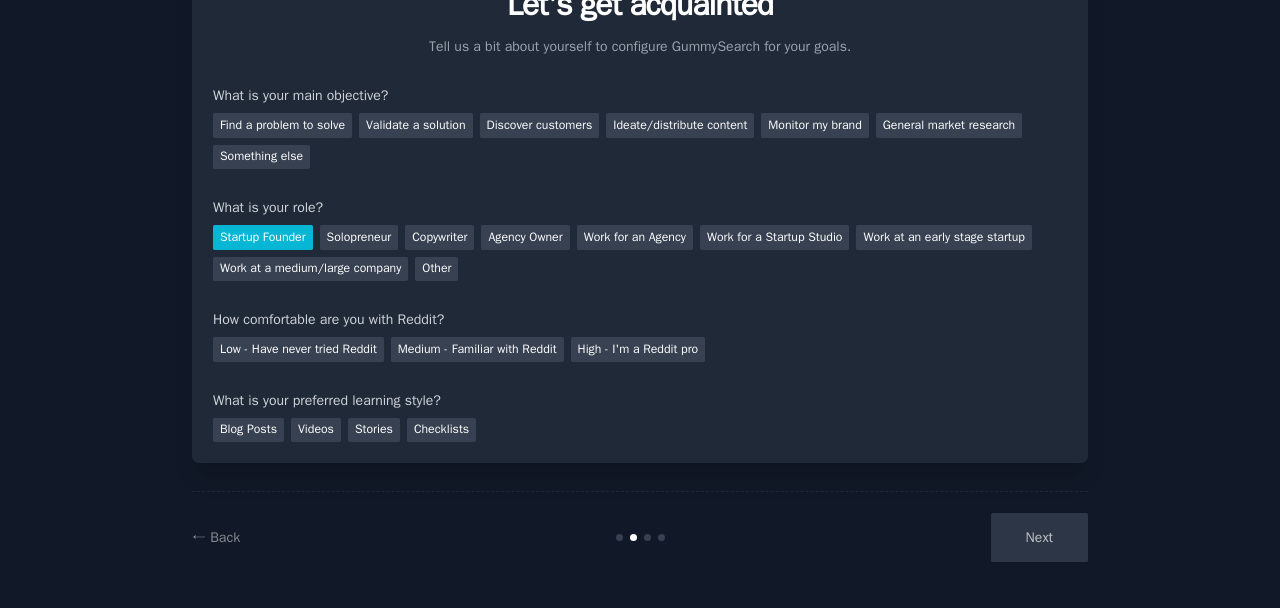 scroll, scrollTop: 54, scrollLeft: 0, axis: vertical 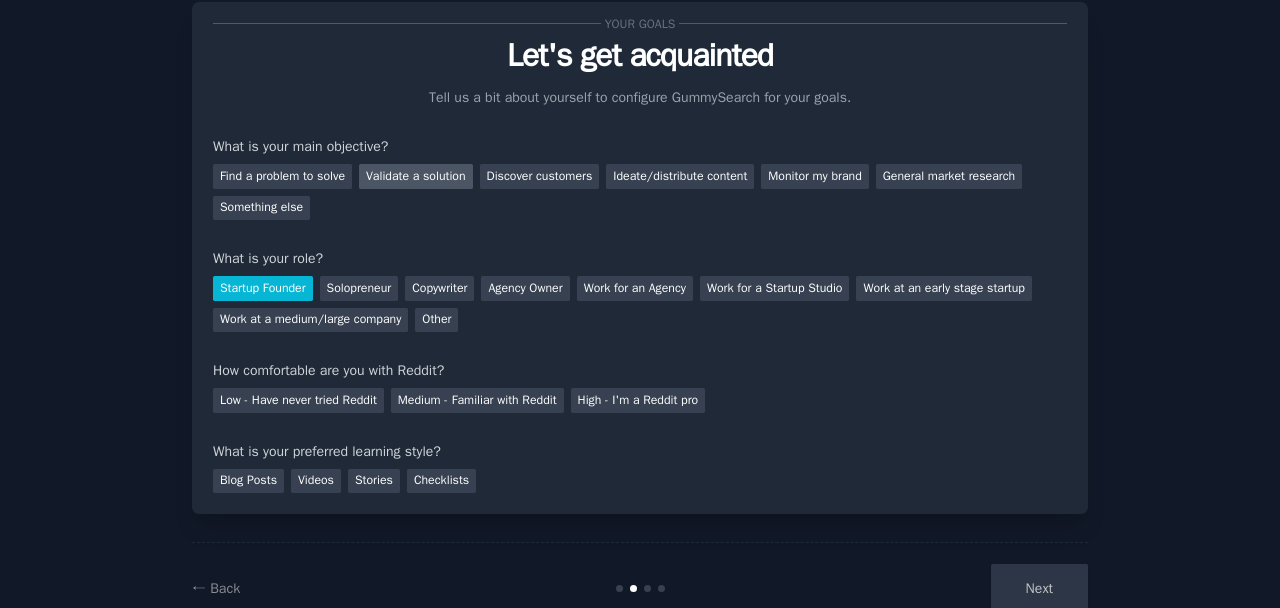 click on "Validate a solution" at bounding box center (416, 176) 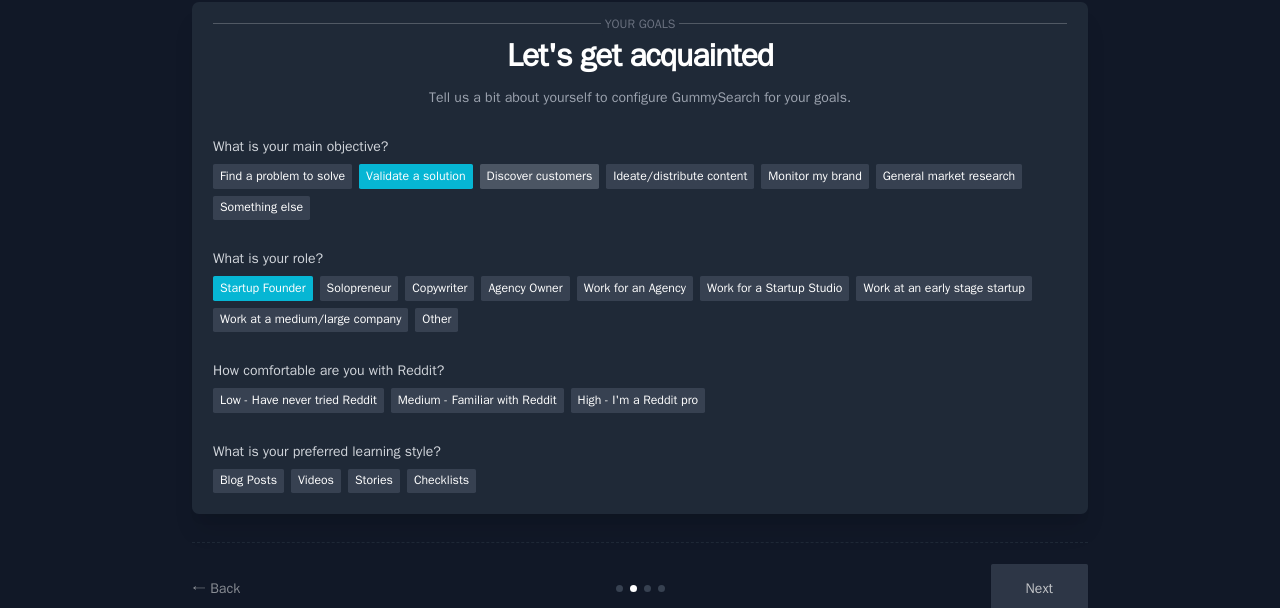 click on "Discover customers" at bounding box center (540, 176) 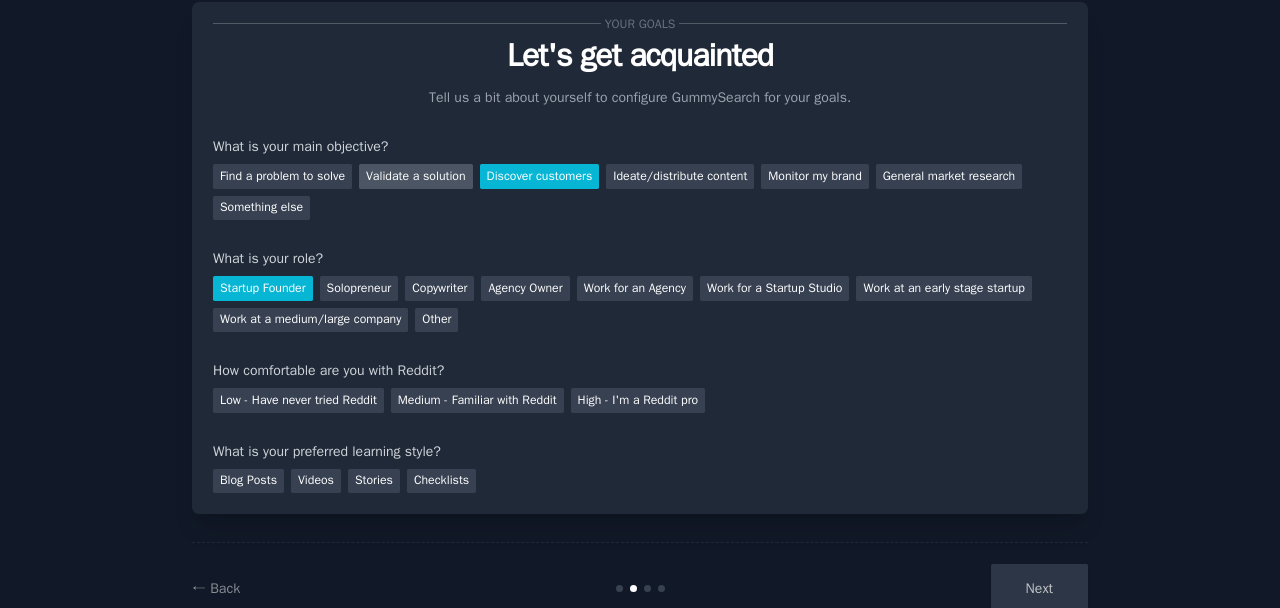 click on "Validate a solution" at bounding box center (416, 176) 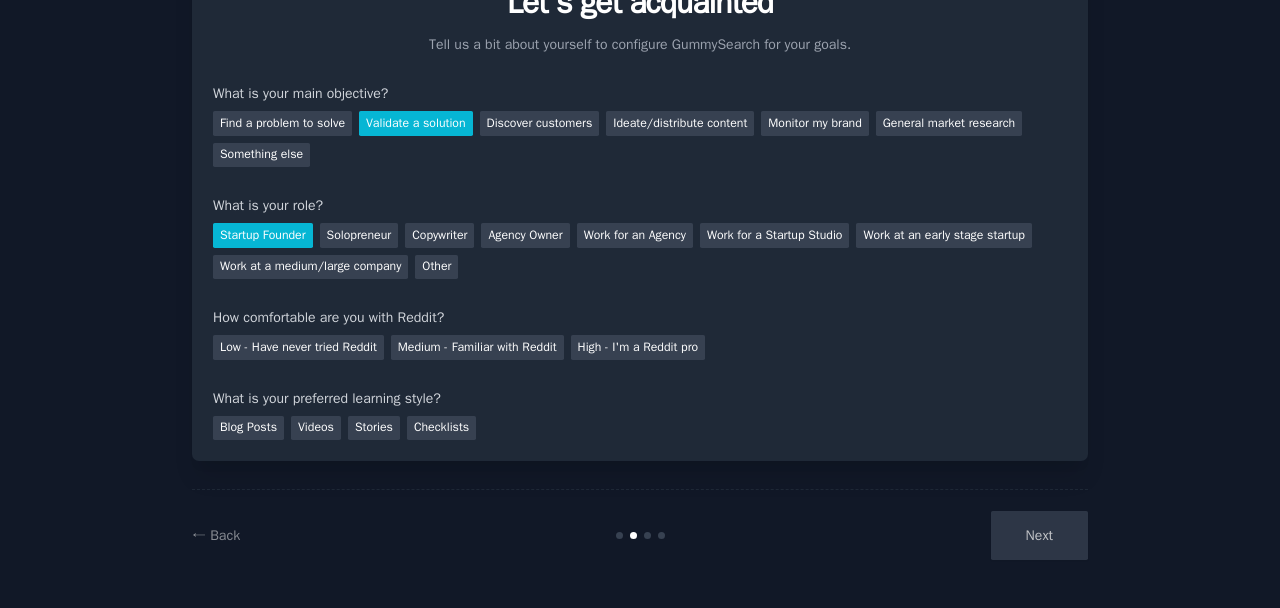 scroll, scrollTop: 105, scrollLeft: 0, axis: vertical 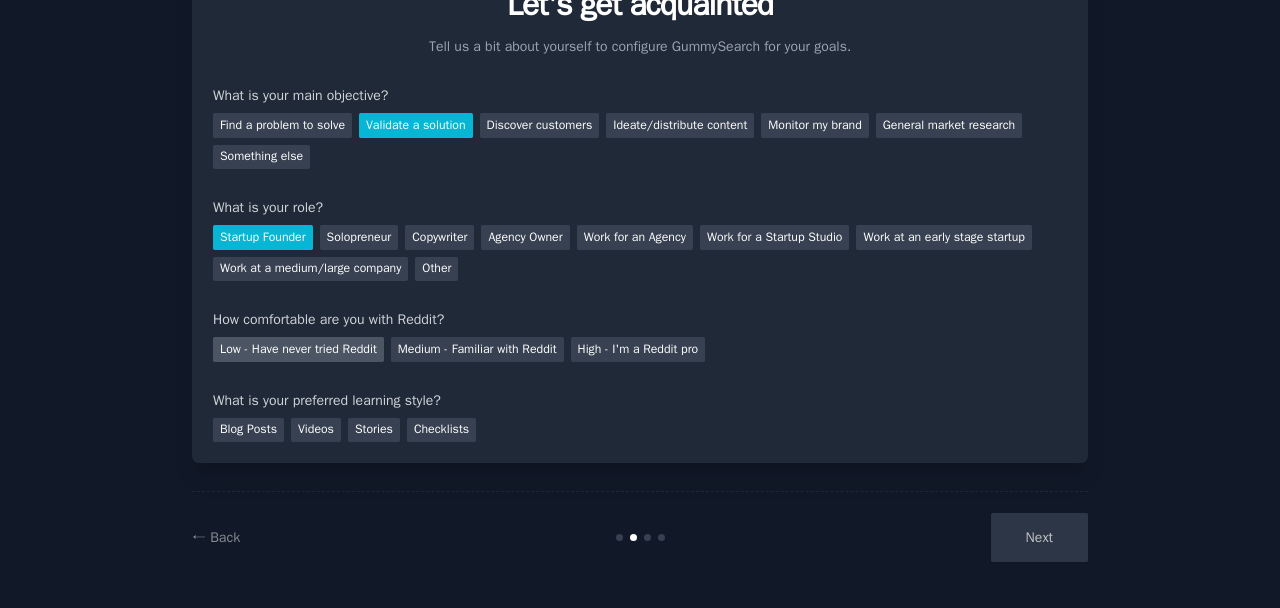 click on "Low - Have never tried Reddit" at bounding box center (298, 349) 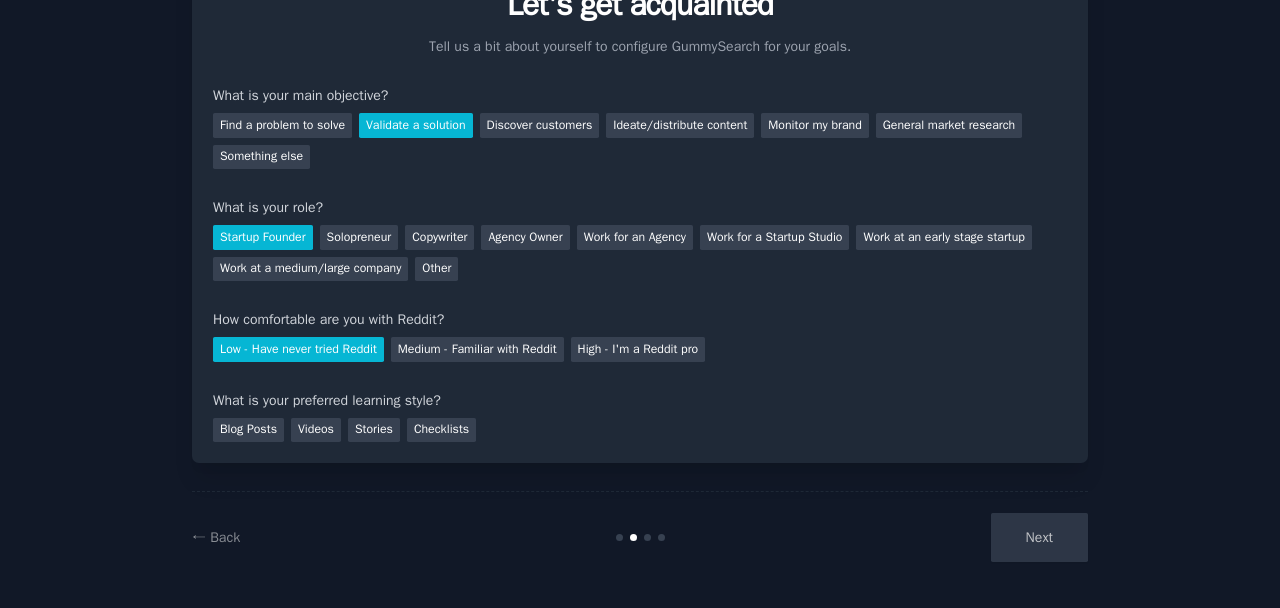 scroll, scrollTop: 0, scrollLeft: 0, axis: both 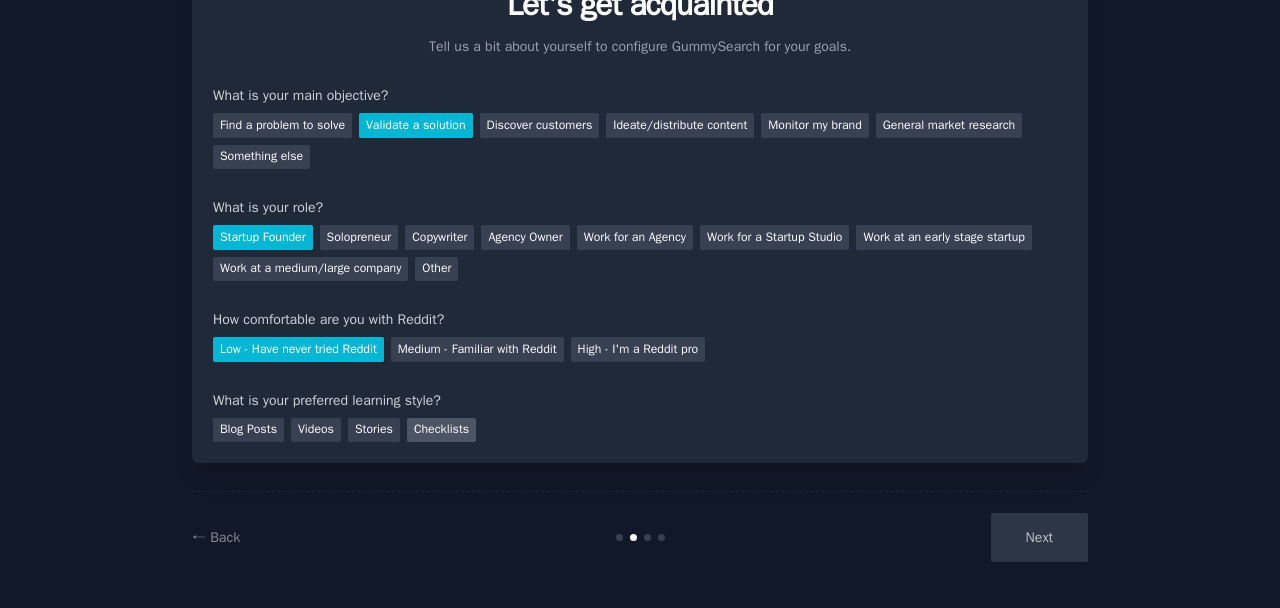 click on "Checklists" at bounding box center [441, 430] 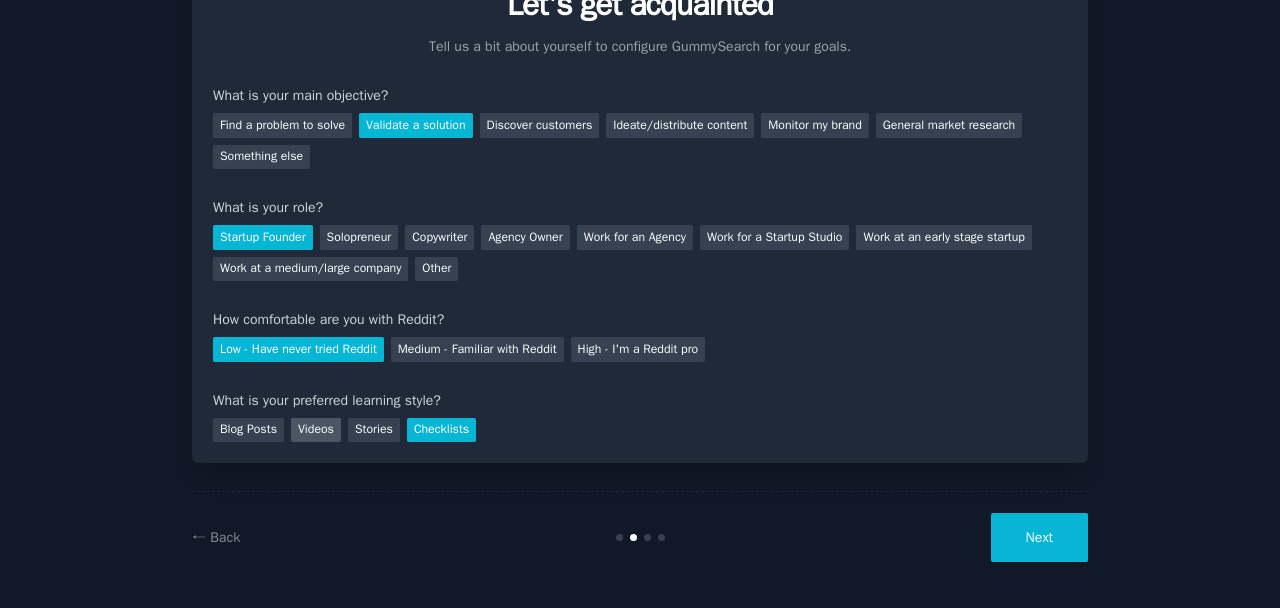 click on "Videos" at bounding box center [316, 430] 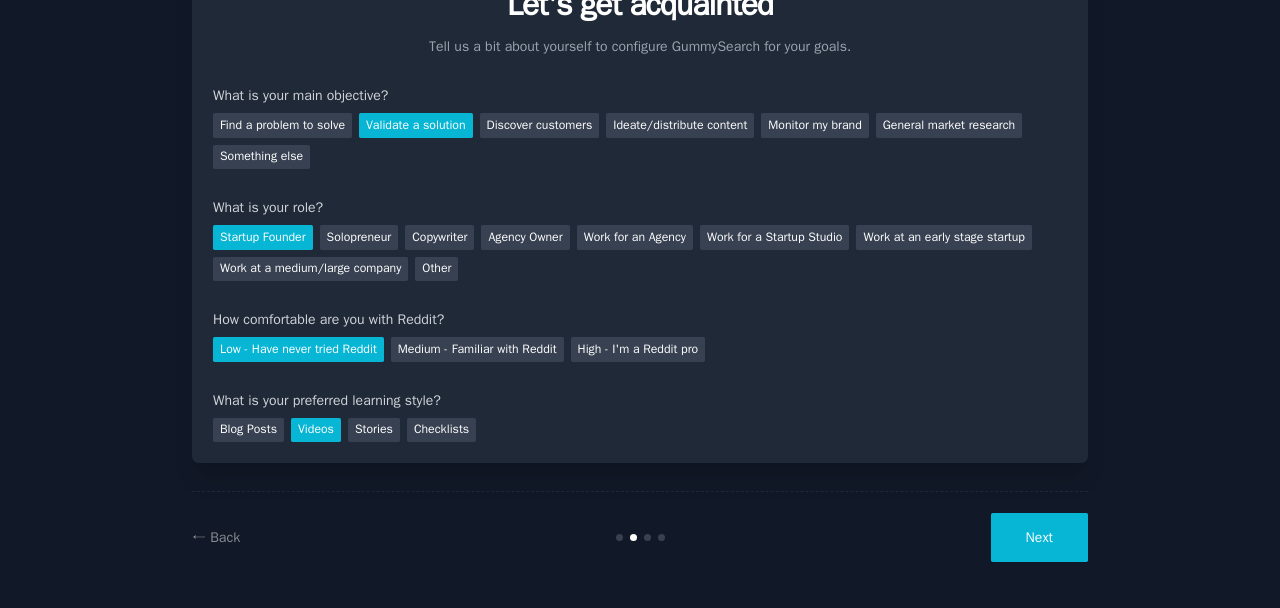 click on "Next" at bounding box center (1039, 537) 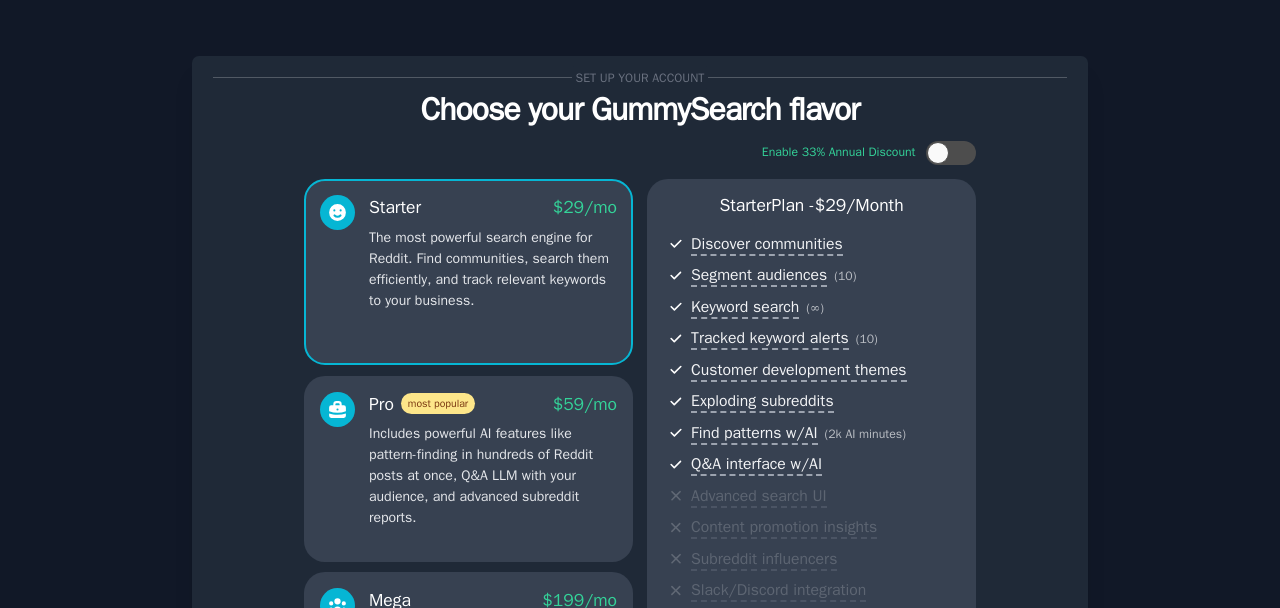 scroll, scrollTop: 0, scrollLeft: 0, axis: both 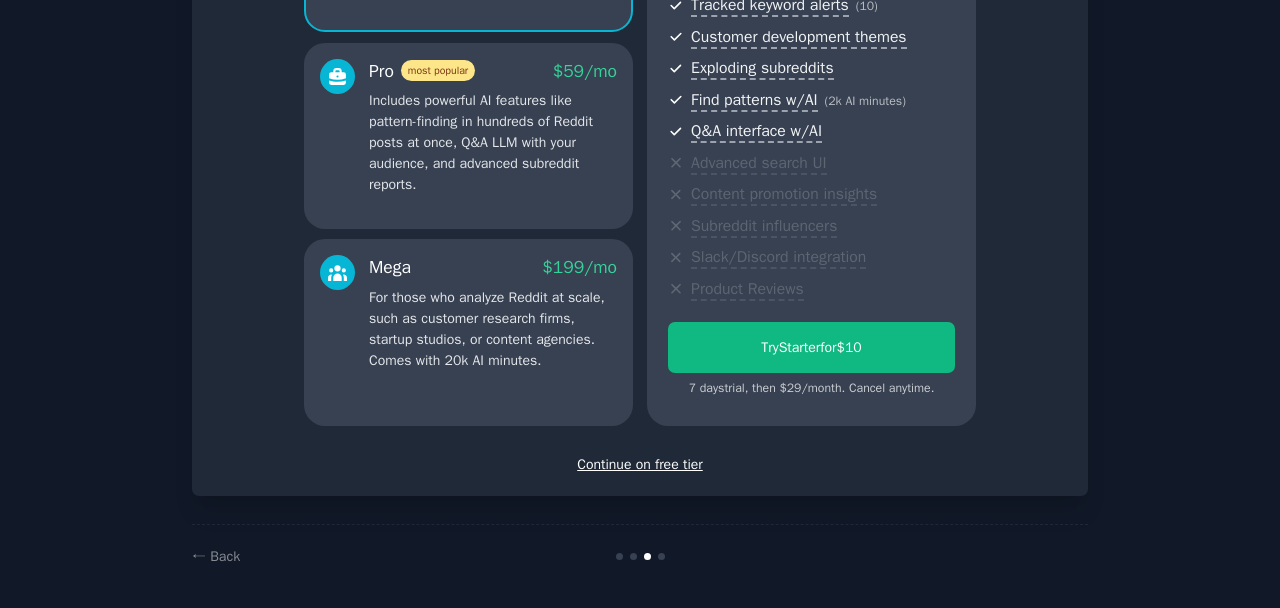click on "Continue on free tier" at bounding box center (640, 464) 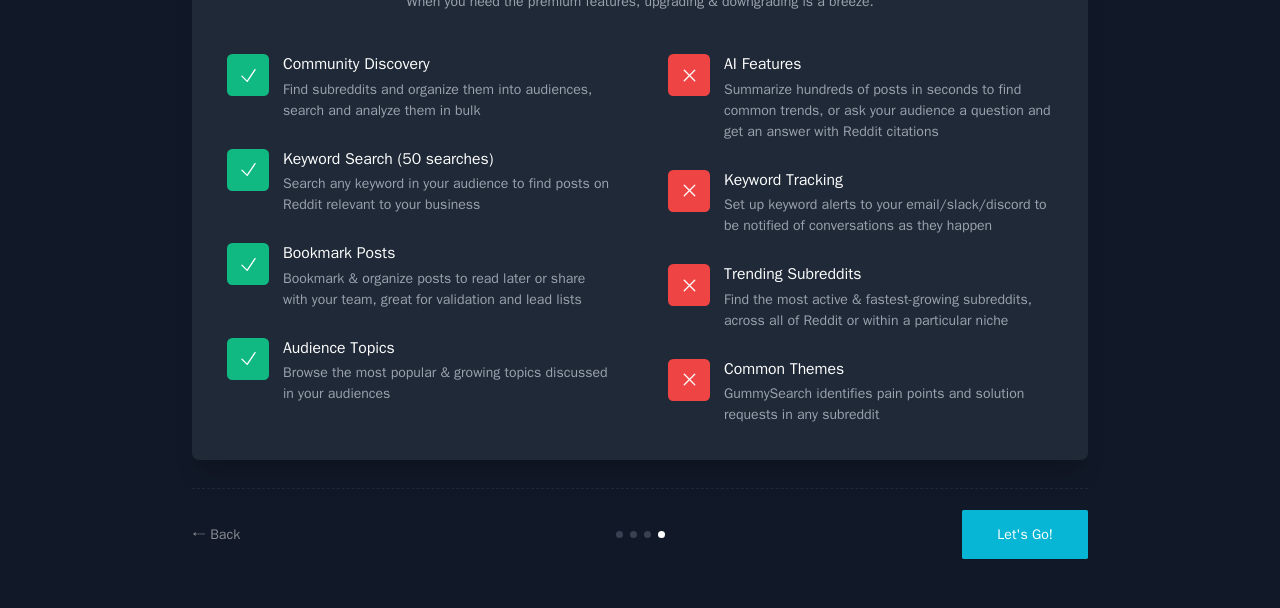 scroll, scrollTop: 171, scrollLeft: 0, axis: vertical 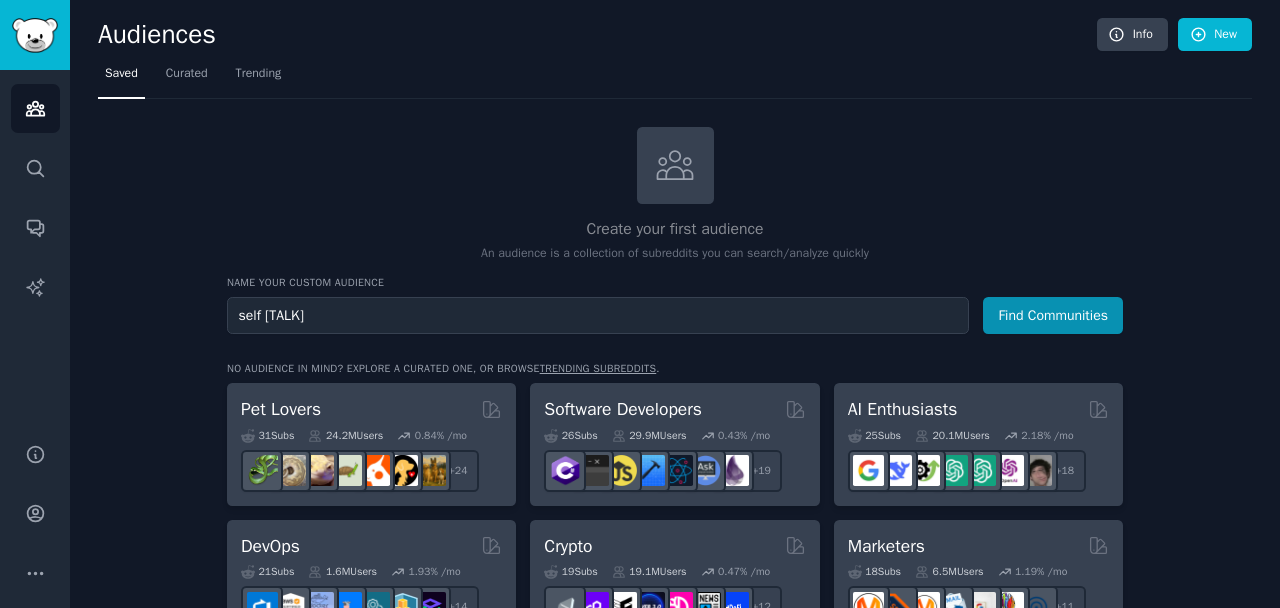 click on "Find Communities" at bounding box center [1053, 315] 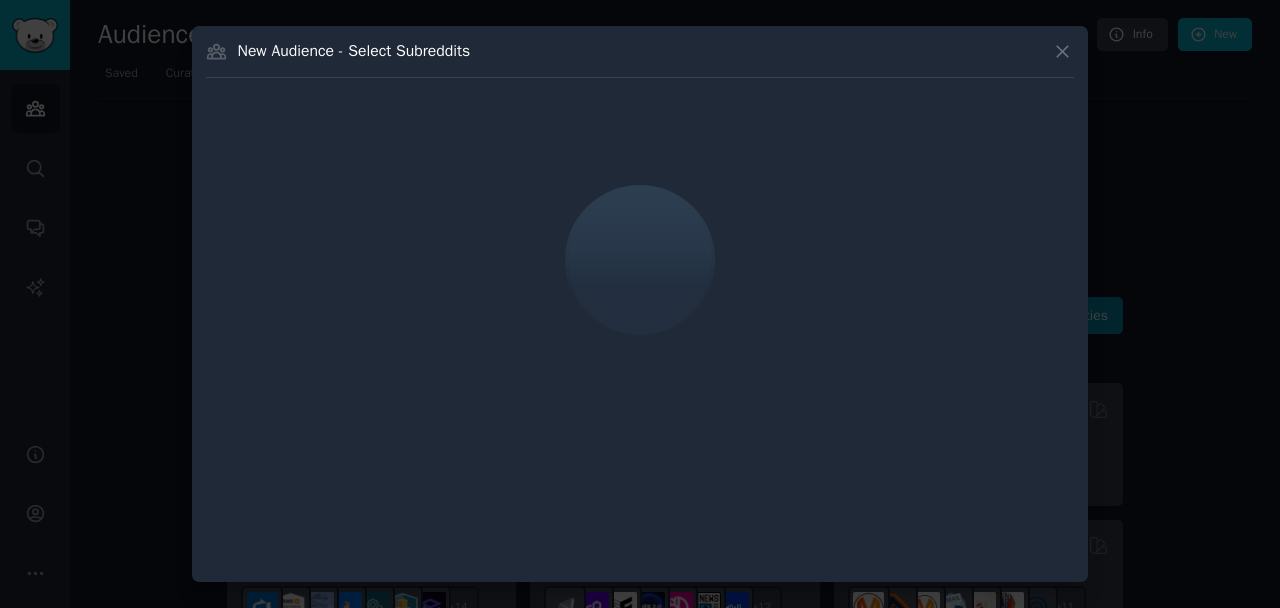 click 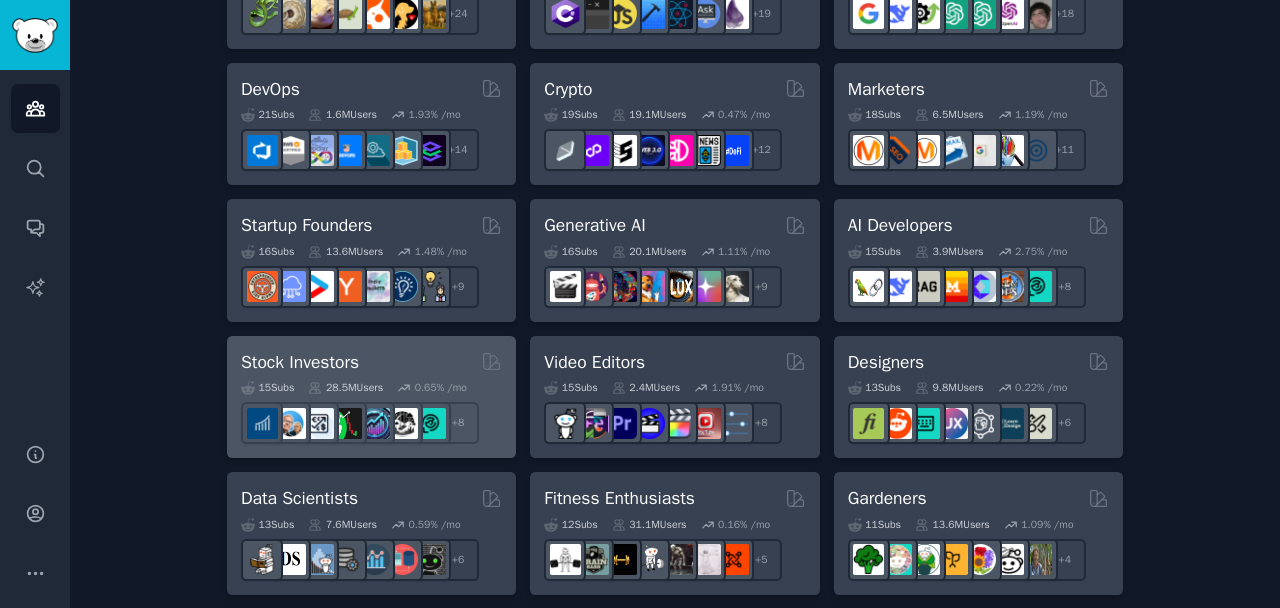 scroll, scrollTop: 762, scrollLeft: 0, axis: vertical 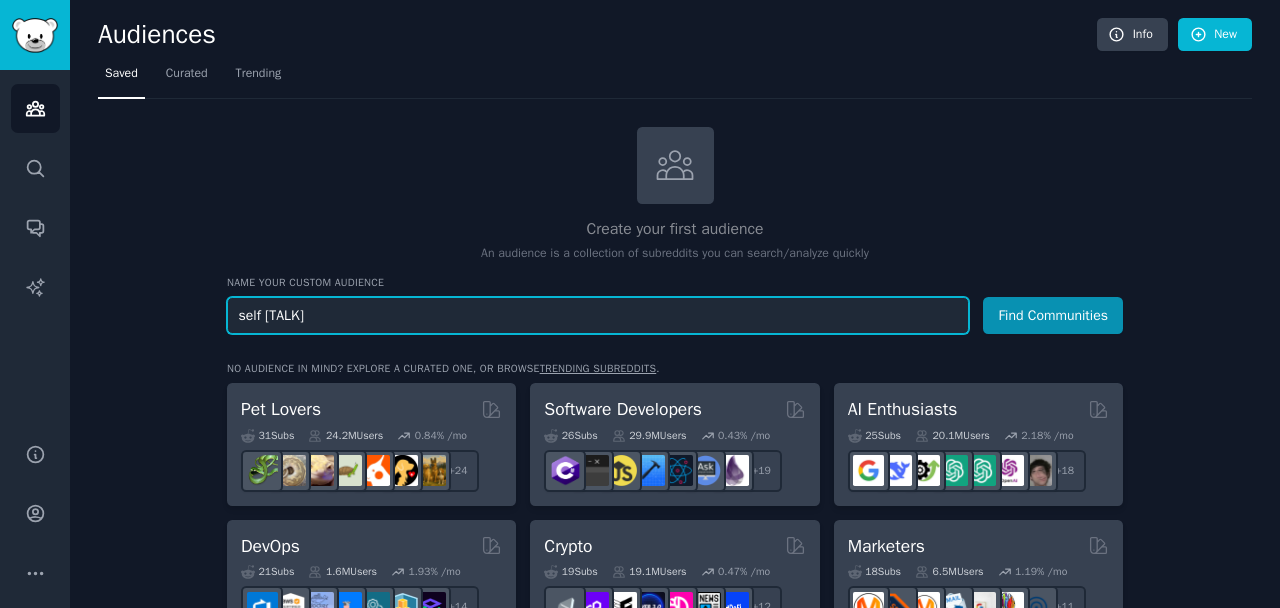 click on "self [TALK]" at bounding box center [598, 315] 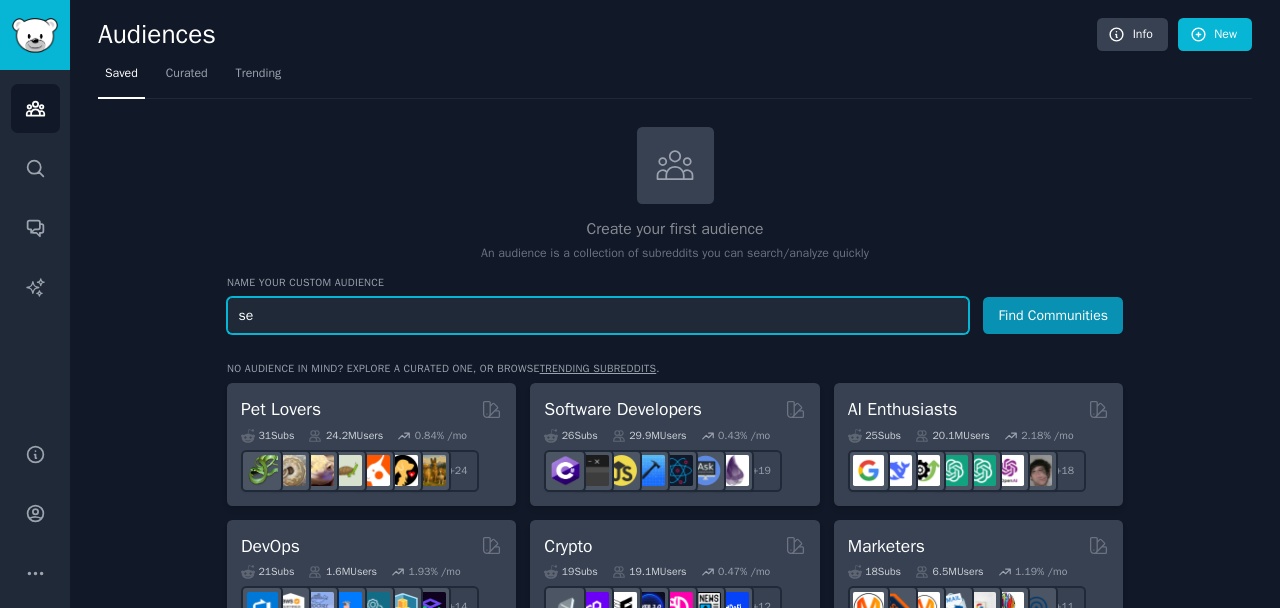type on "s" 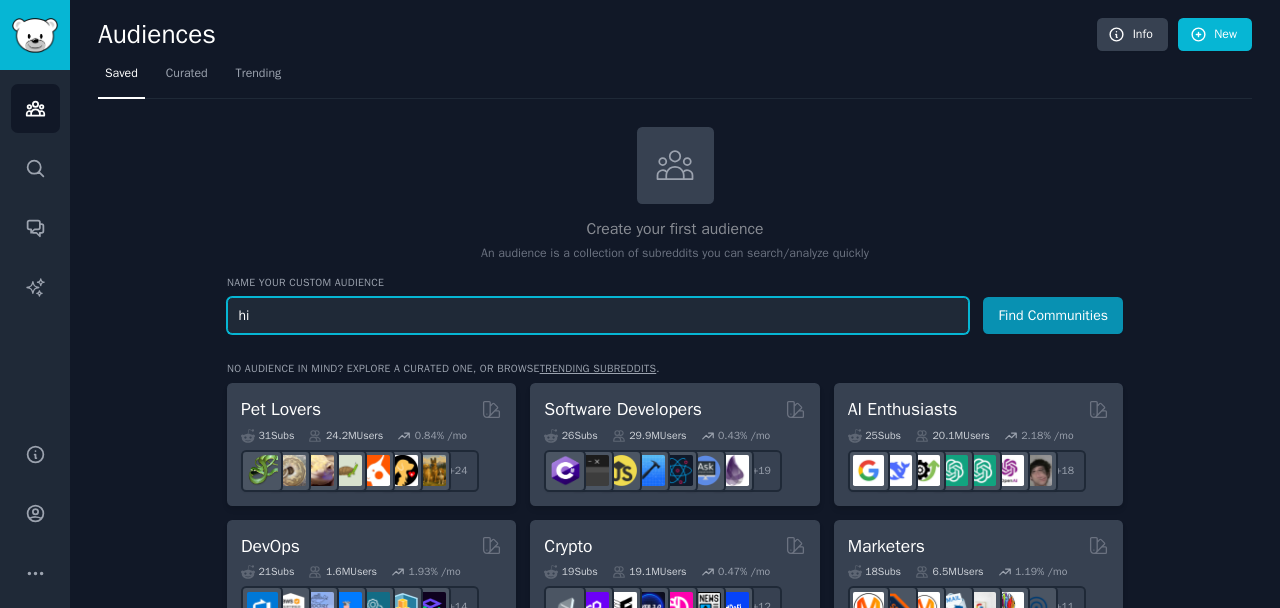 type on "h" 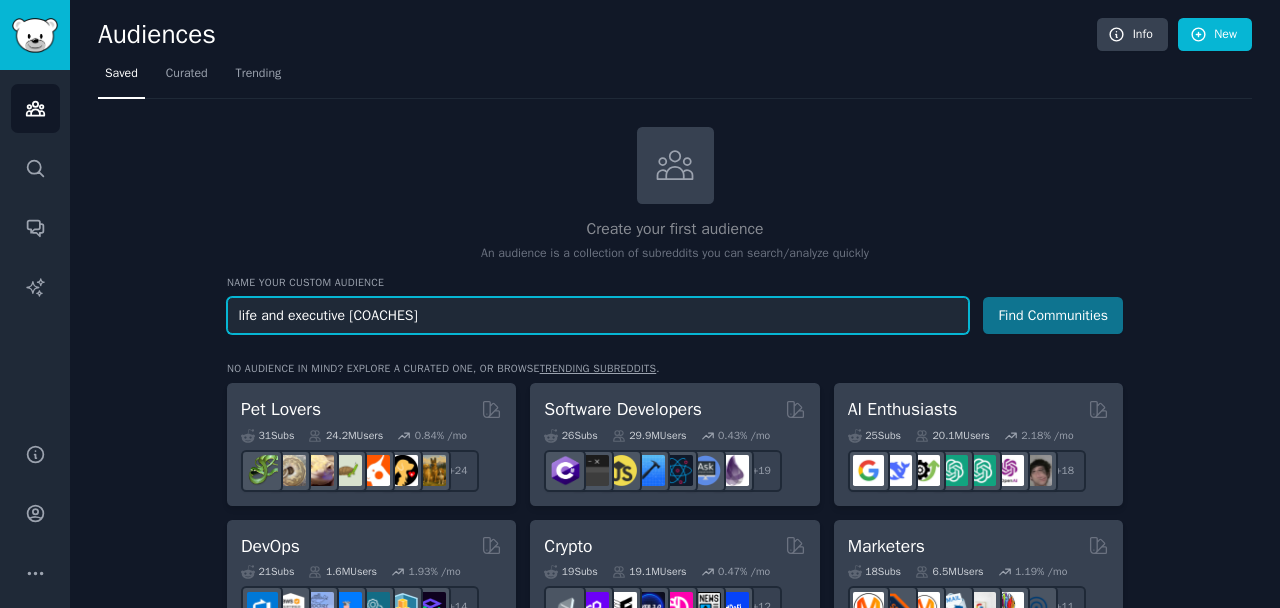type on "life and executive [COACHES]" 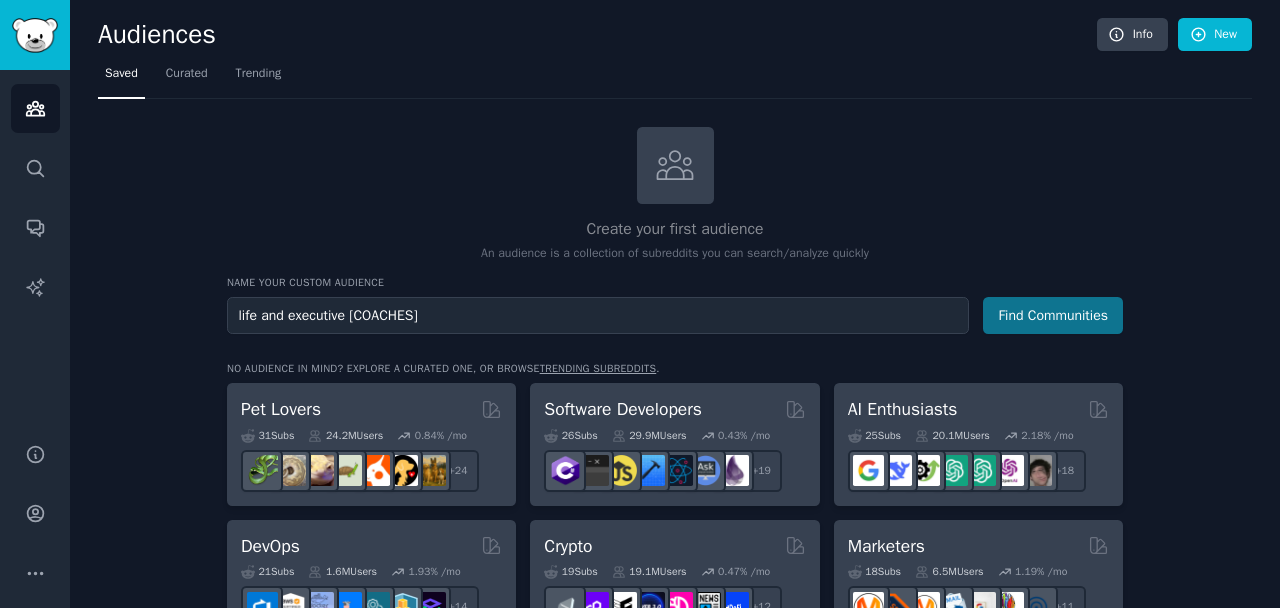 click on "Find Communities" at bounding box center (1053, 315) 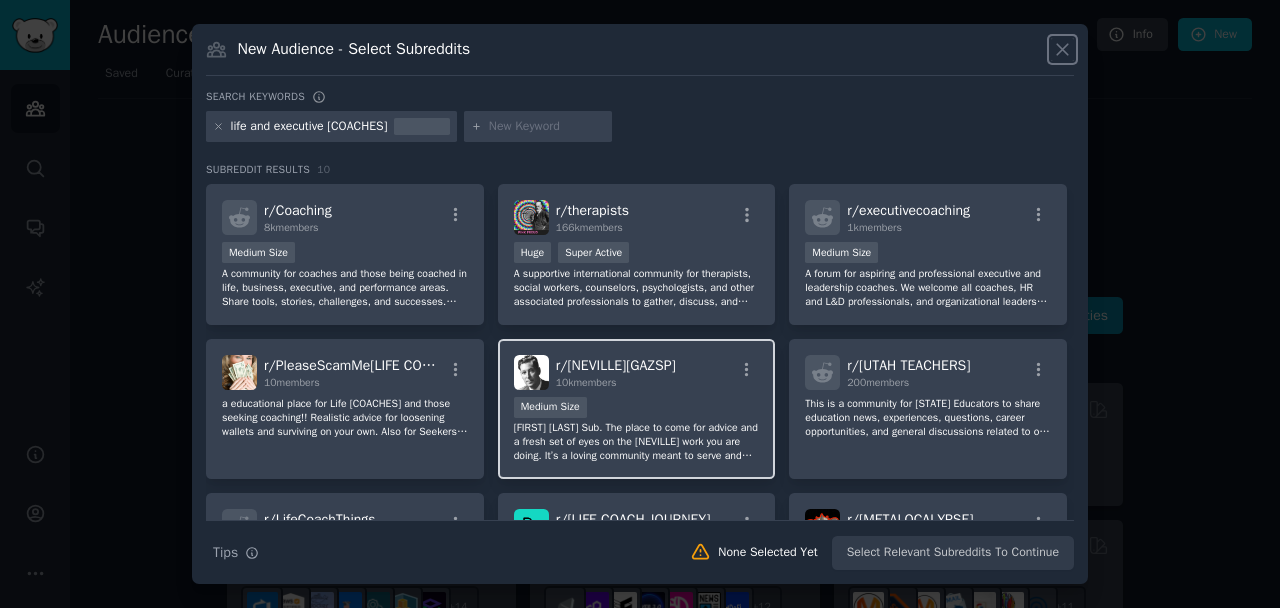 scroll, scrollTop: 0, scrollLeft: 0, axis: both 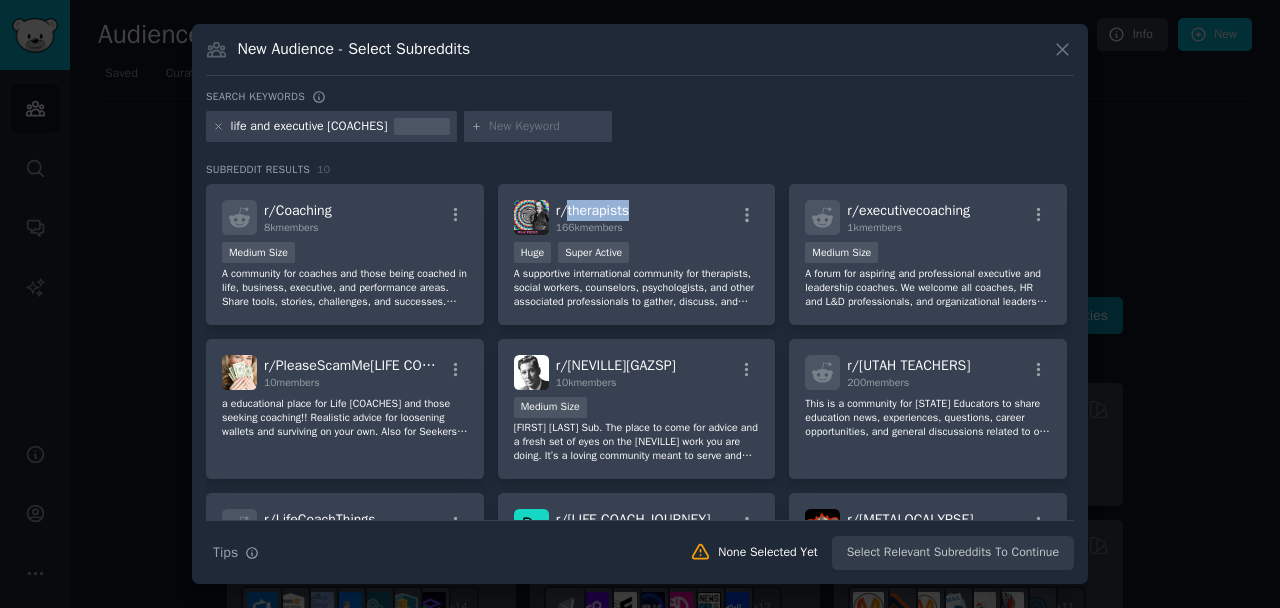 click on "Search keywords life and executive [COACHES] Subreddit Results 10 r/ Coaching 8k members Medium Size A community for [COACHES] and those being coached in life, business, executive, and performance areas. Share tools, stories, challenges, and successes. Learn, grow, and support others on their journey. r/ [THERAPISTS] 166k members 100,000 - 1,000,000 members Huge Super Active A supportive international community for therapists, social workers, counselors, psychologists, and other associated professionals to gather, discuss, and gain information. You are welcome to set your own flair or contact mod mail to get a verified flair so that other members know you are a certified professional. Posts or comments by non professionals will be removed. r/ [EXECUTIVE COACHING] 1k members Medium Size A forum for aspiring and professional executive and leadership [COACHES]. We welcome all [COACHES], HR and L&D professionals, and organizational leaders and employees. r/ PleaseScamMe[LIFE COACH] 10 members r/ [NEVILLE][GAZSP] 10k members" at bounding box center [640, 330] 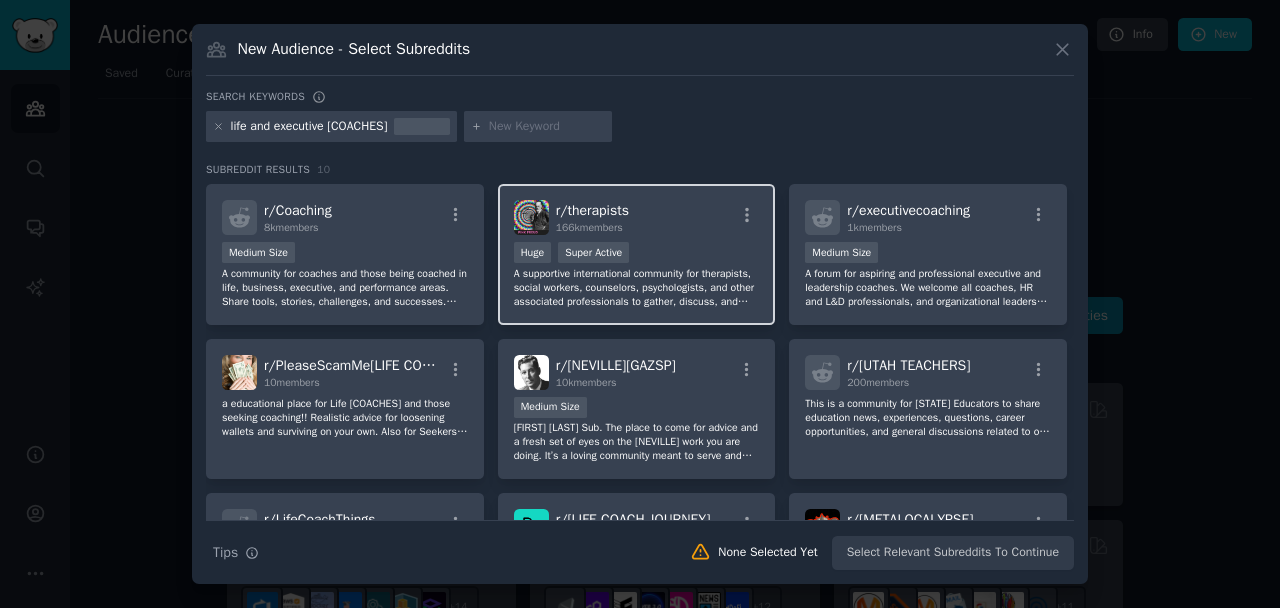 click on "r/ [THERAPISTS]" at bounding box center (592, 210) 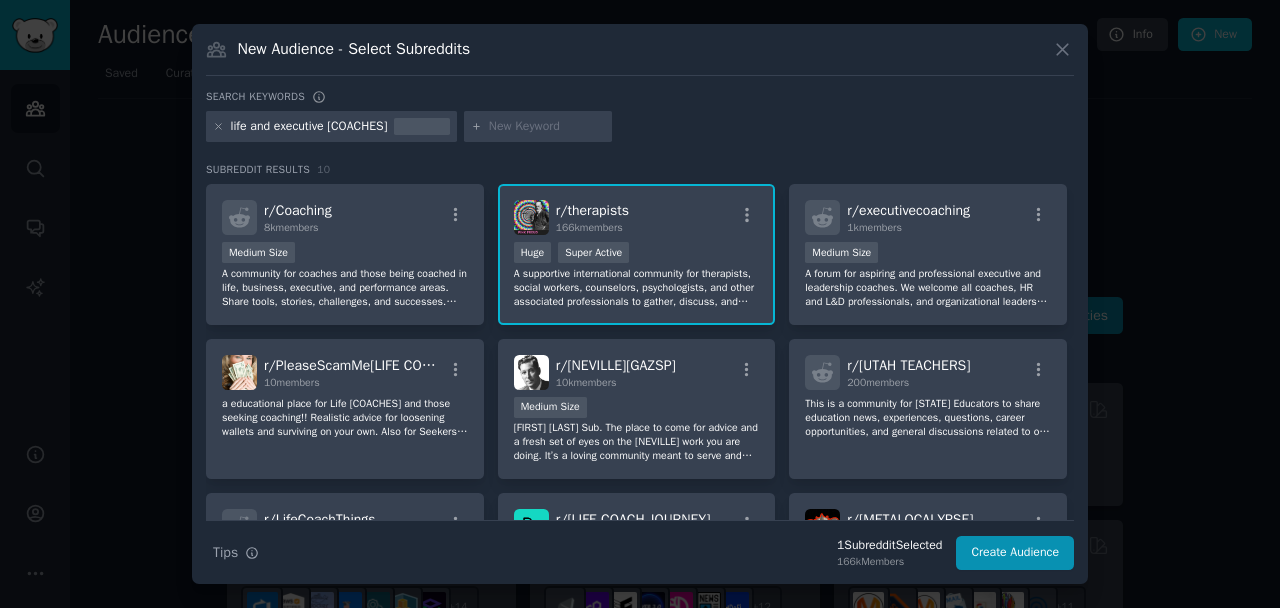 click on ">= 95th percentile for submissions / day Huge Super Active" at bounding box center (637, 254) 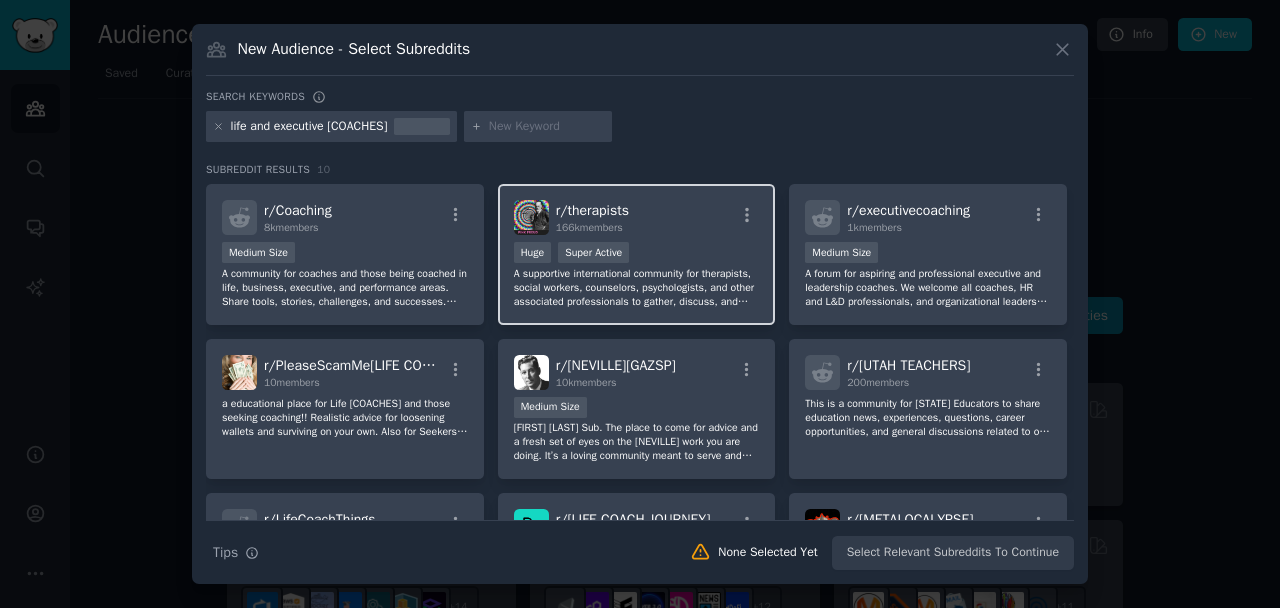 click on "r/ [THERAPISTS] 166k members" at bounding box center [637, 217] 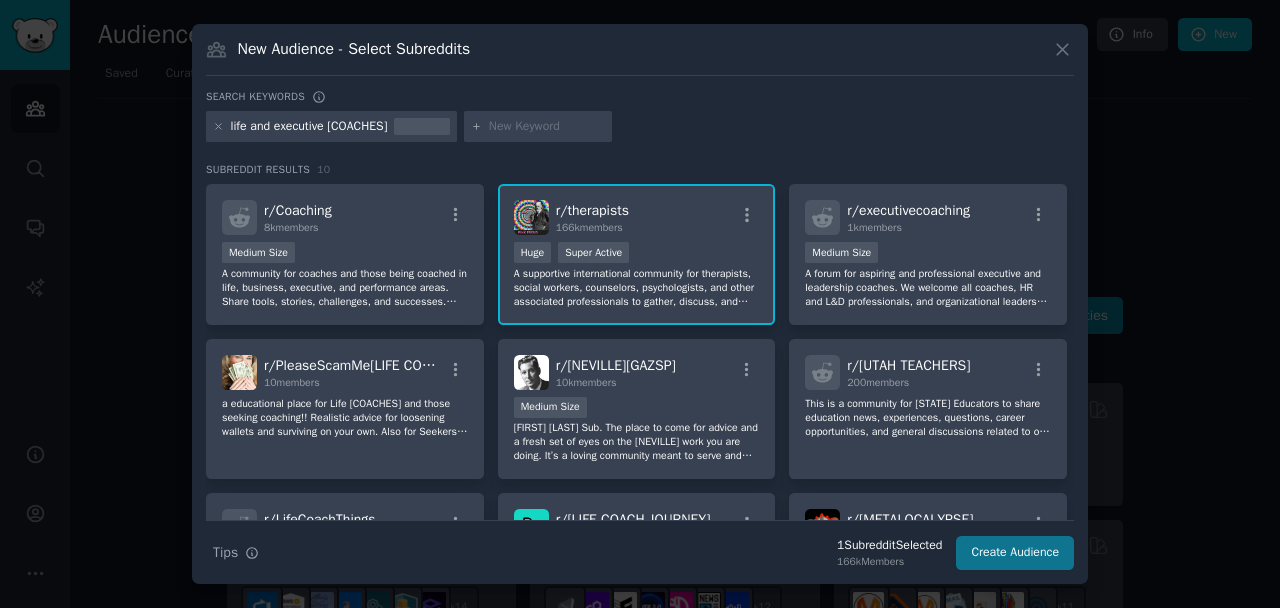 click on "Create Audience" at bounding box center (1015, 553) 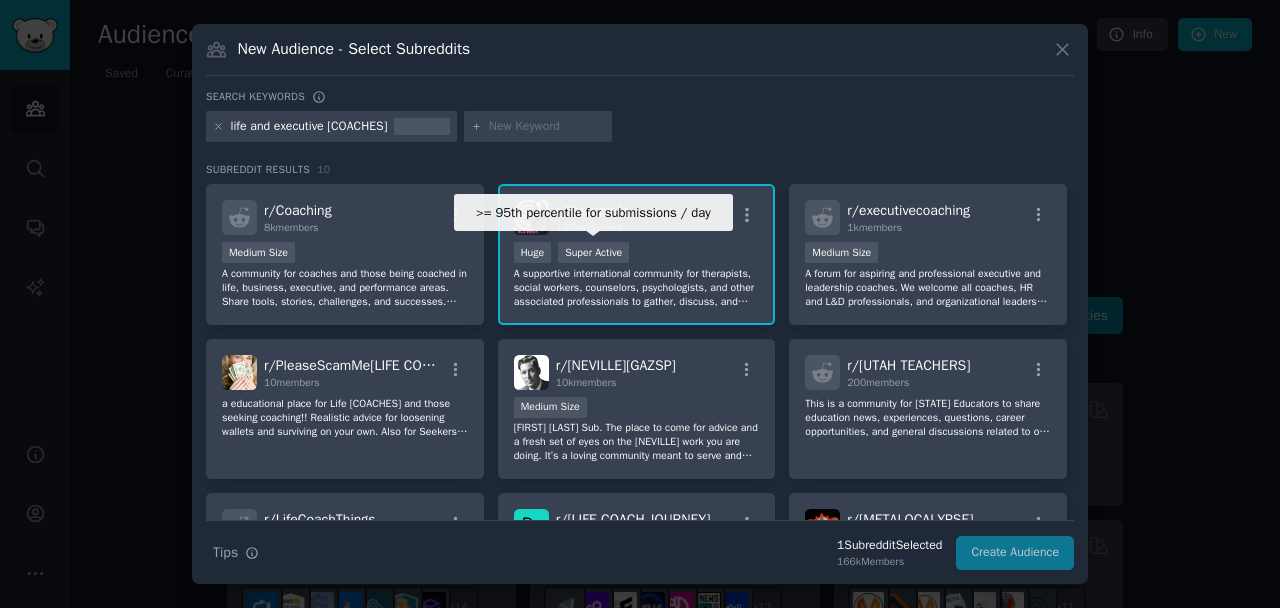 scroll, scrollTop: 0, scrollLeft: 0, axis: both 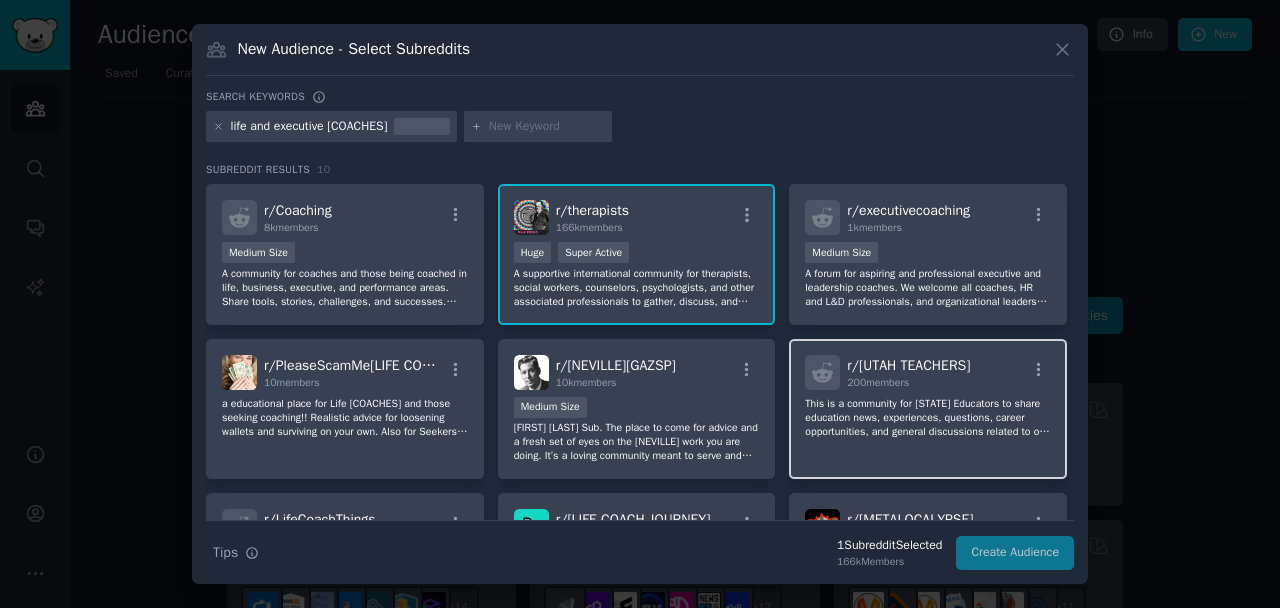 click on "200 members" at bounding box center (878, 382) 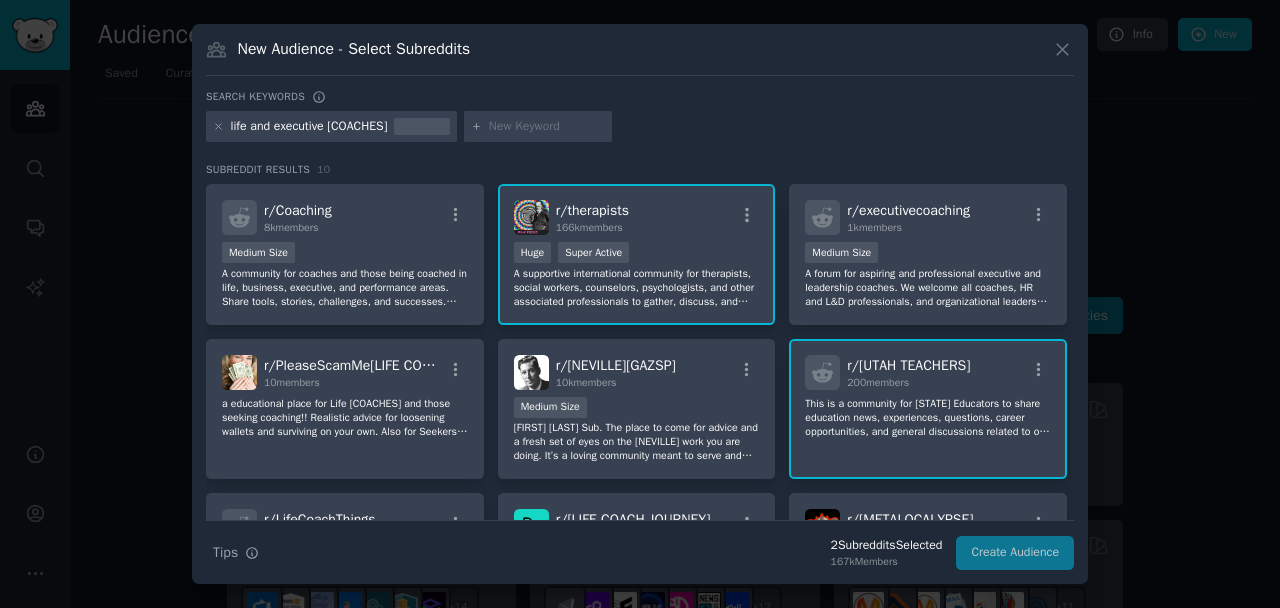 click on "200 members" at bounding box center (878, 382) 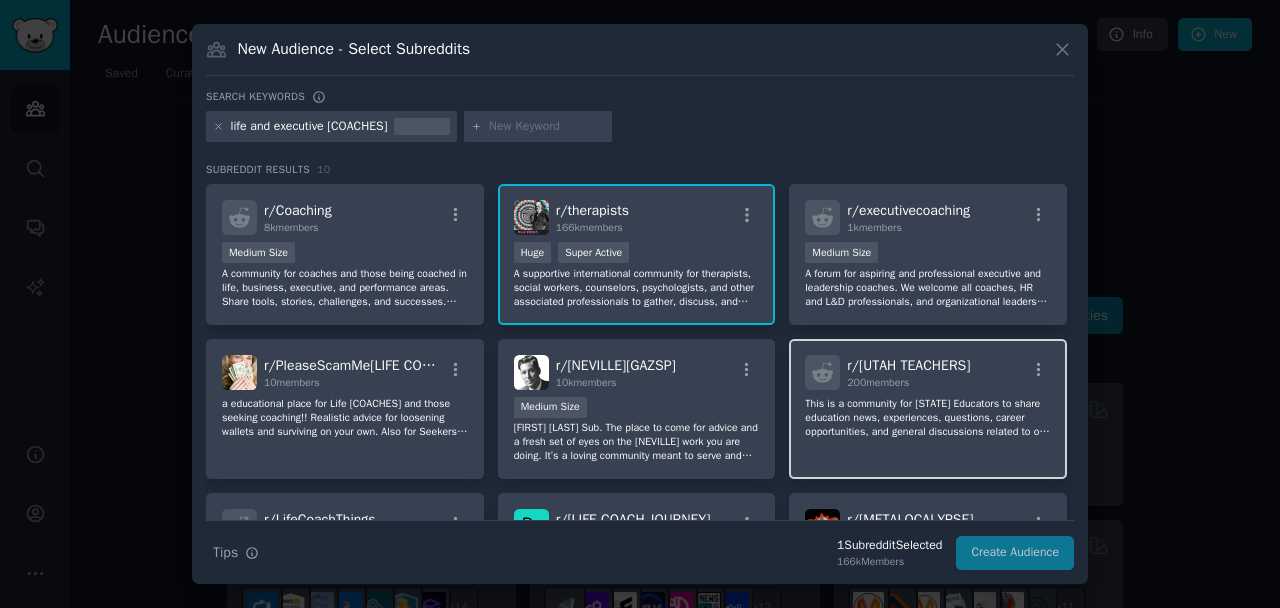 click on "200 members" at bounding box center (878, 382) 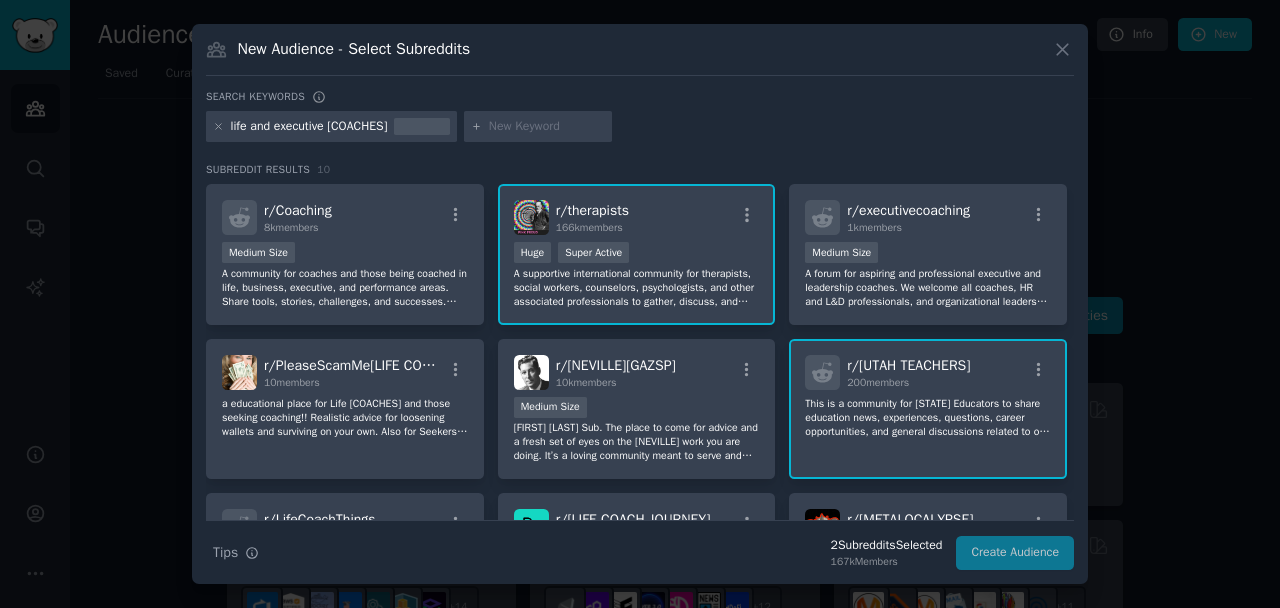 click on "200 members" at bounding box center [878, 382] 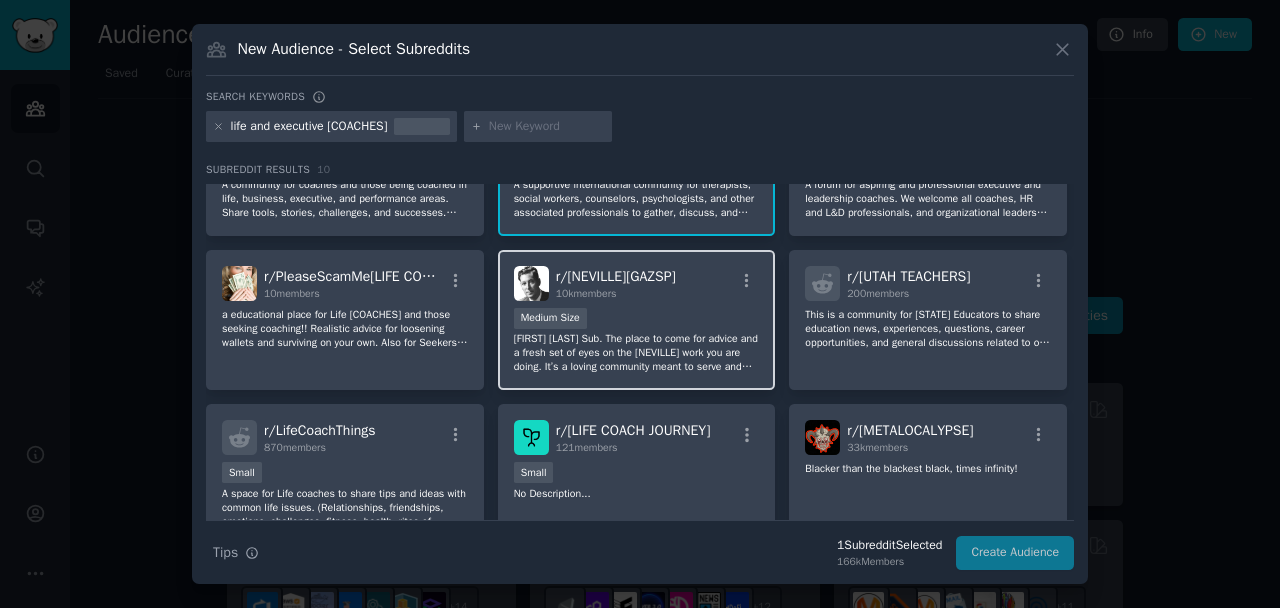 scroll, scrollTop: 90, scrollLeft: 0, axis: vertical 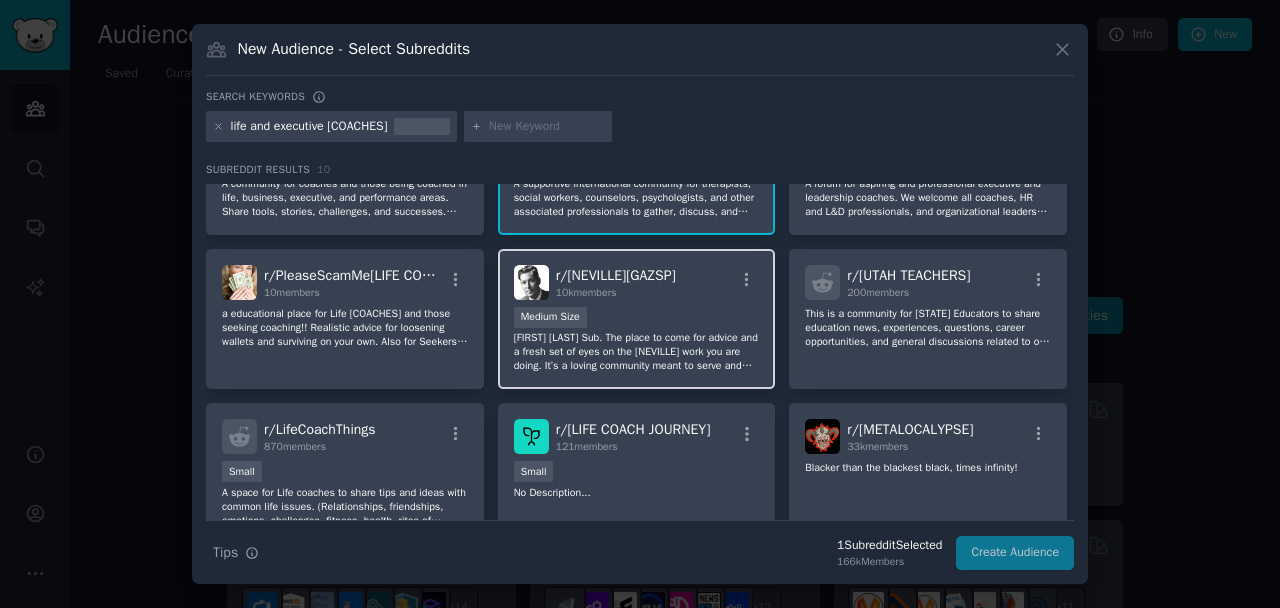 click on "[FIRST] [LAST] Sub. The place to come for advice and a fresh set of eyes on the [NEVILLE] work you are doing. It’s a loving community meant to serve and help while also allowing you to talk to a [COACH] as well as others who have actually used [NEVILLE] successfully. A place to help one another in times of need, a place to uplift and teach others how to be our own source for love and use our wonderful imagination to create the life we deserve. We are not a discussion sub." at bounding box center (637, 352) 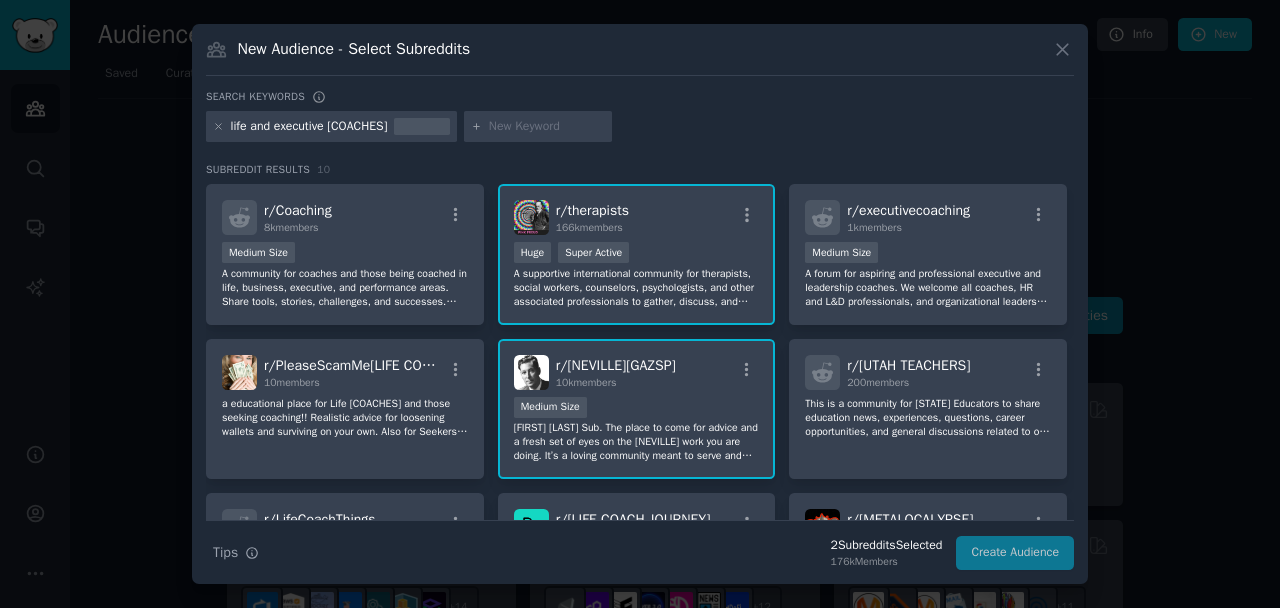 scroll, scrollTop: 0, scrollLeft: 0, axis: both 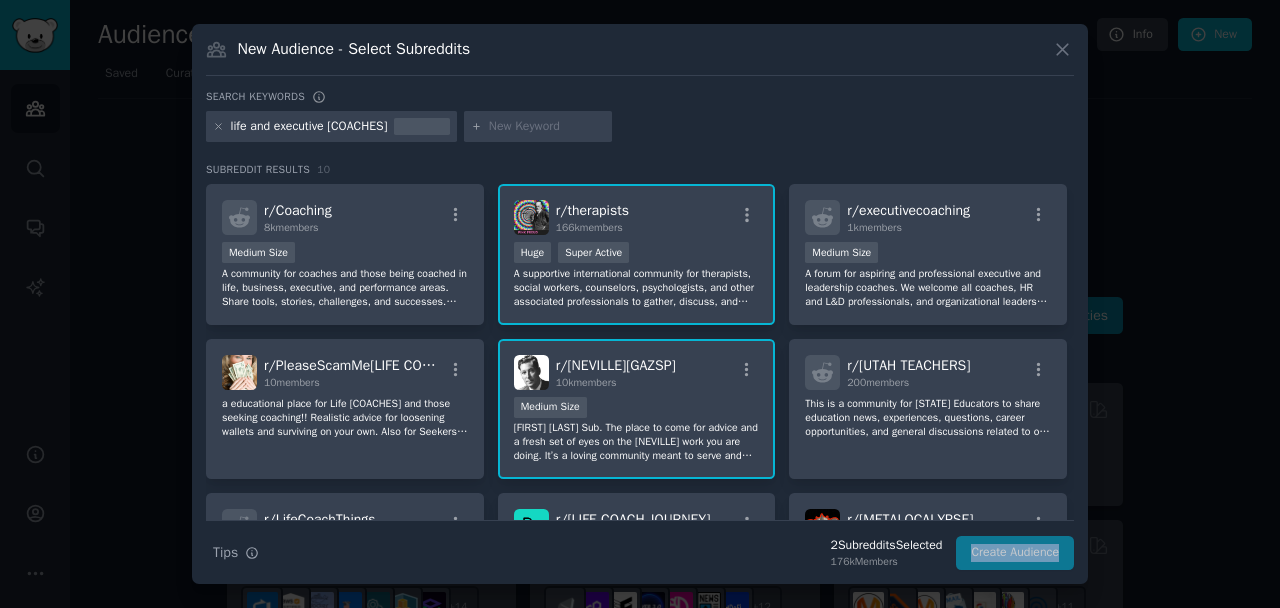 click on "Search Tips Tips 2 Subreddit s Selected 176k Members Create Audience" at bounding box center (640, 545) 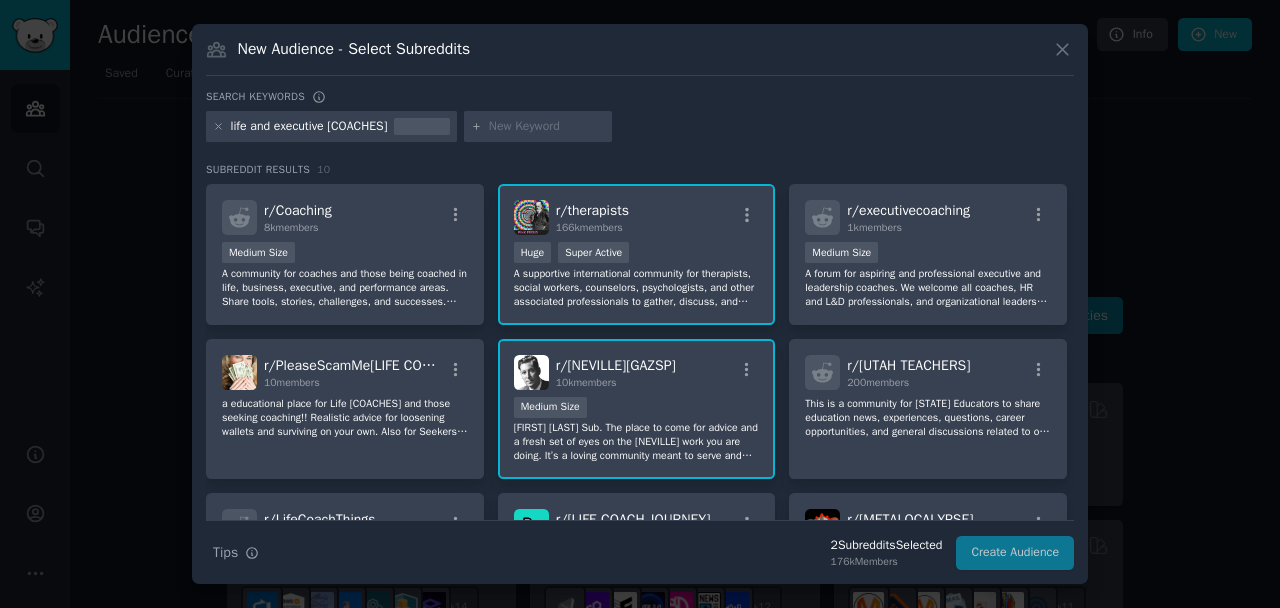 click at bounding box center (547, 127) 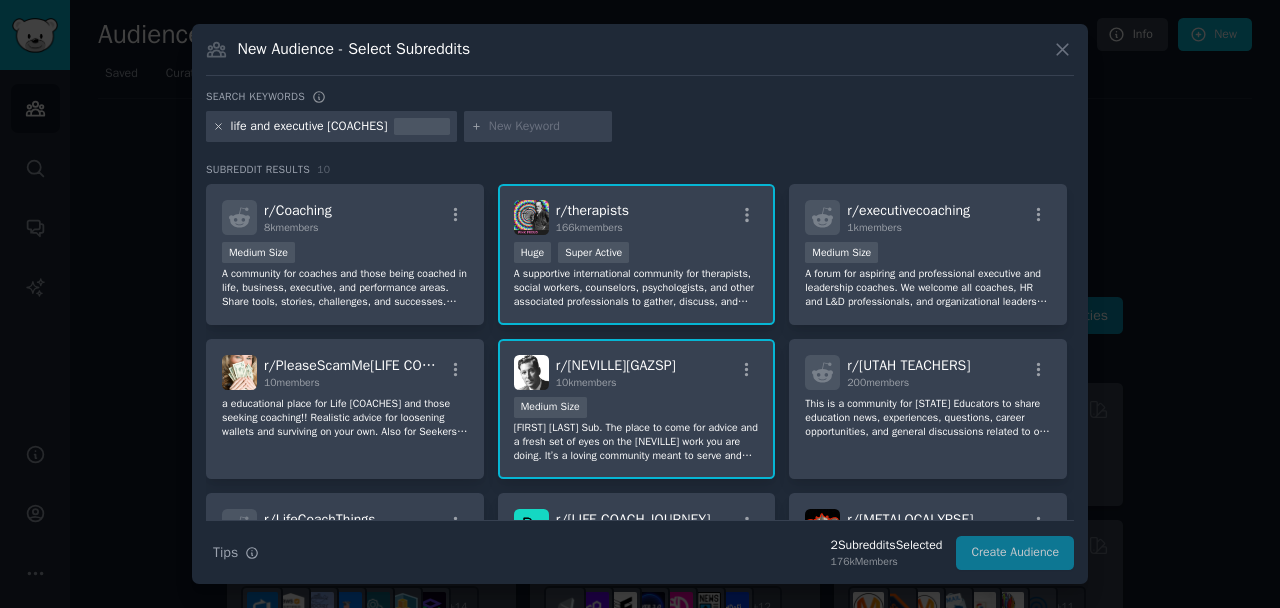 click 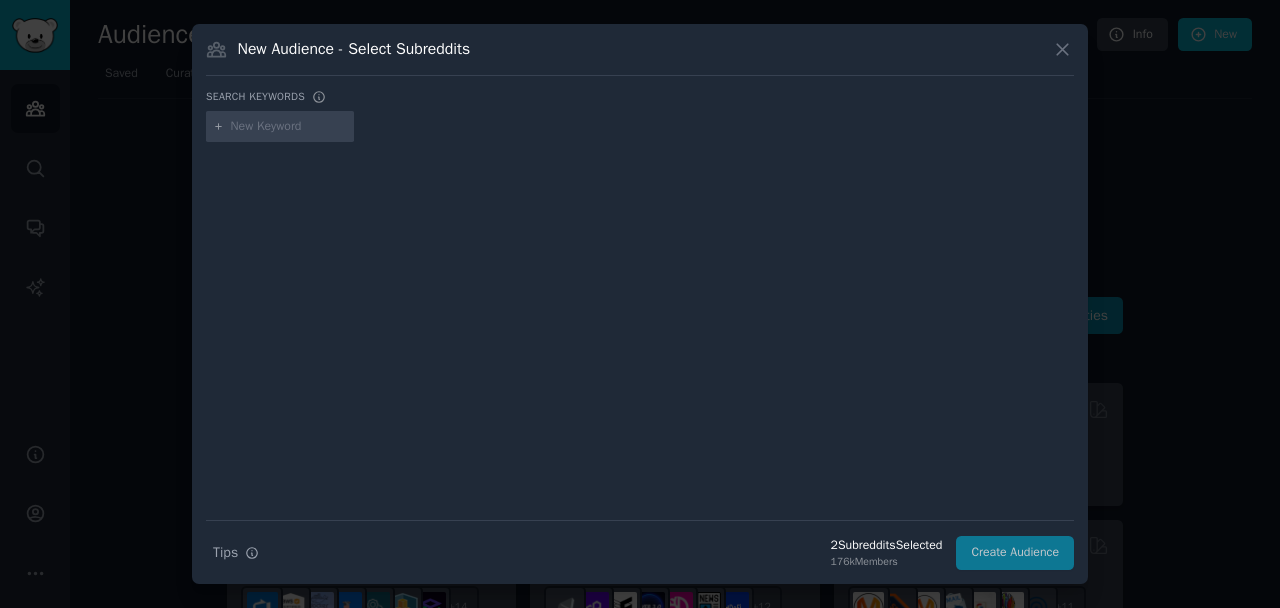 click at bounding box center (289, 127) 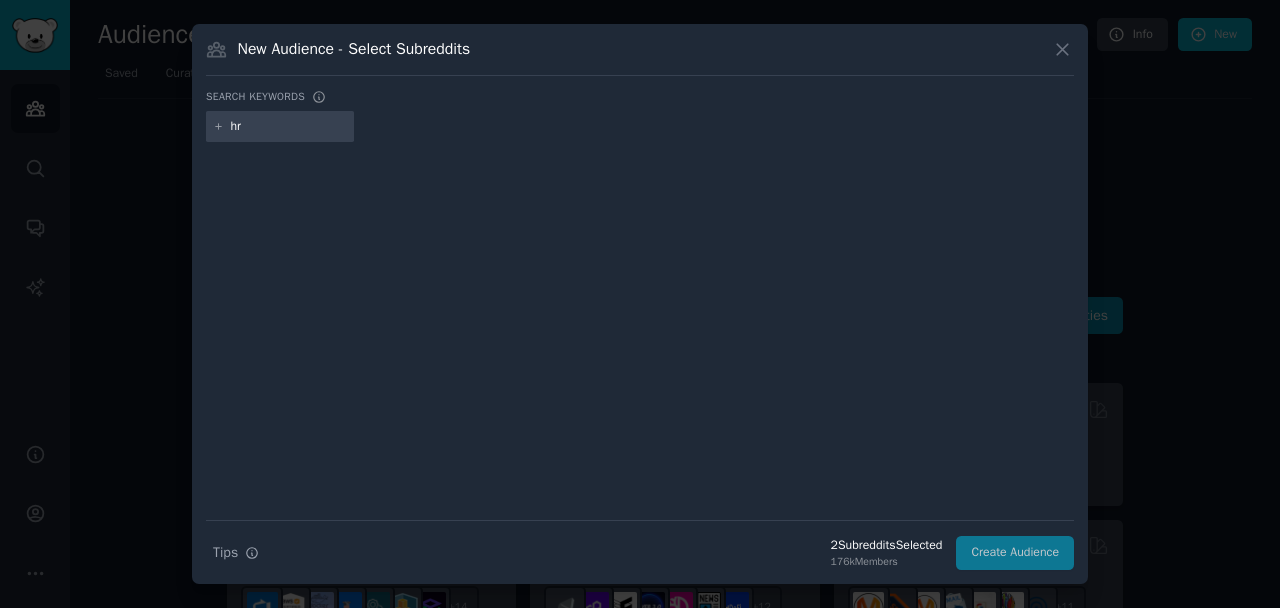 type on "hr" 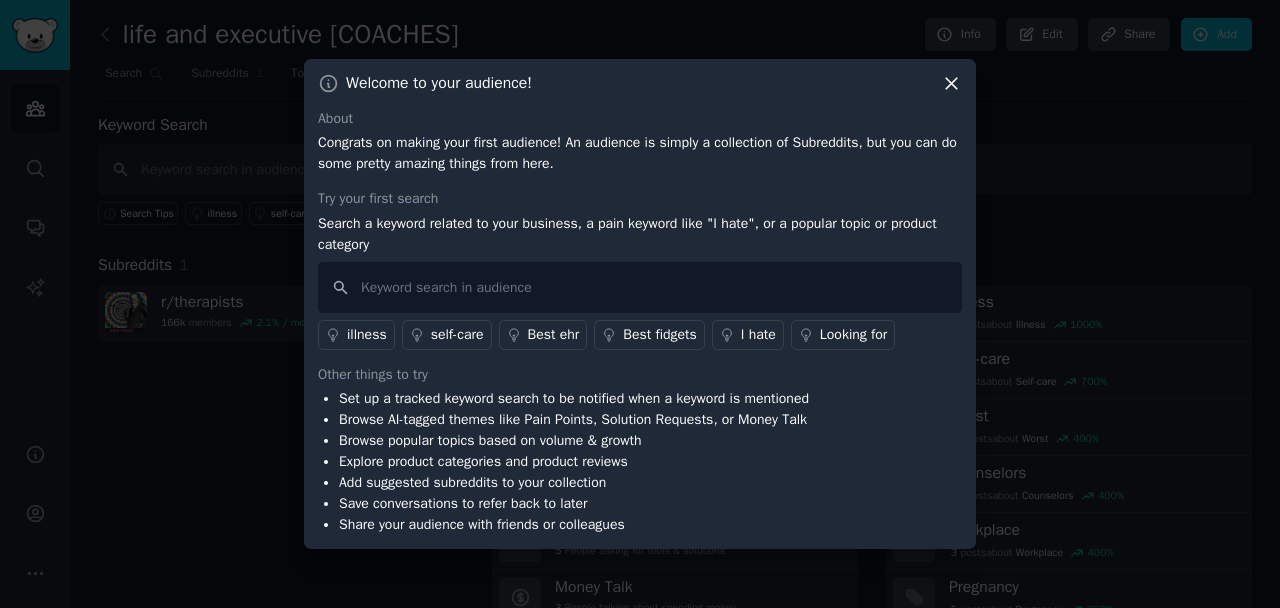 click 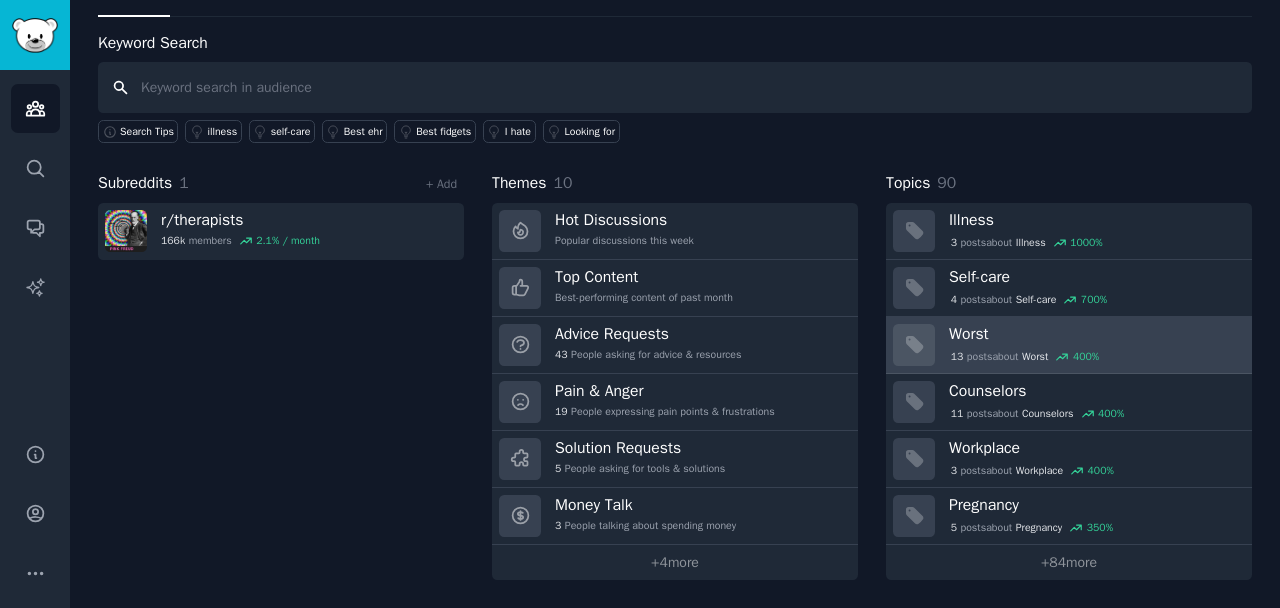 scroll, scrollTop: 81, scrollLeft: 0, axis: vertical 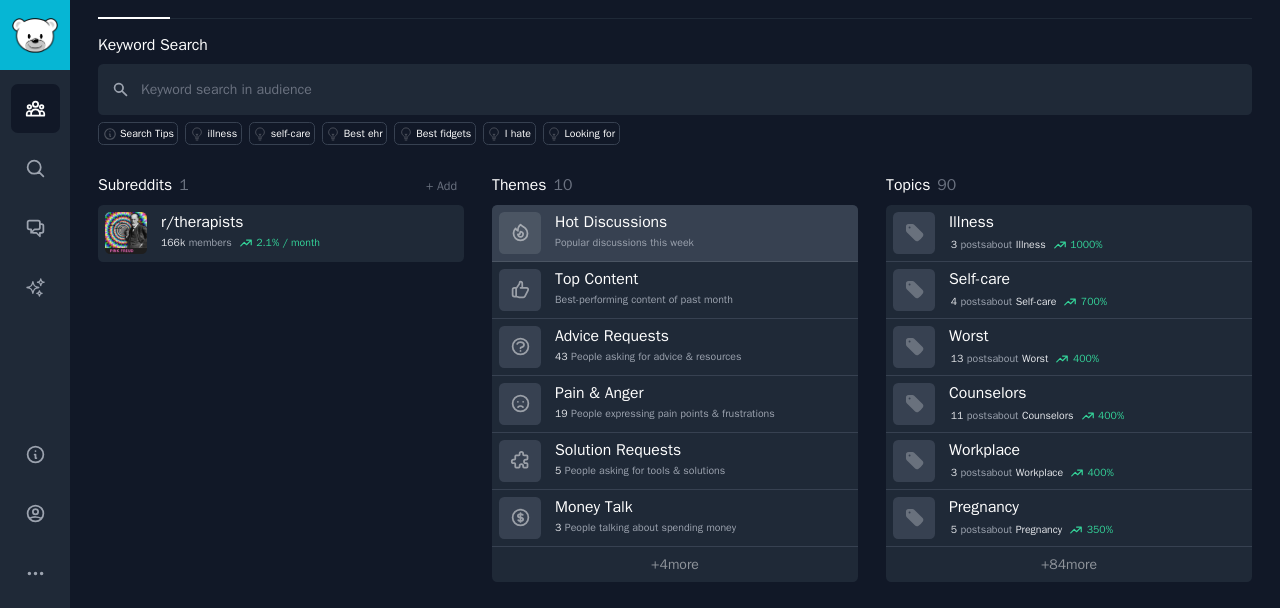 click on "Hot Discussions Popular discussions this week" at bounding box center (675, 233) 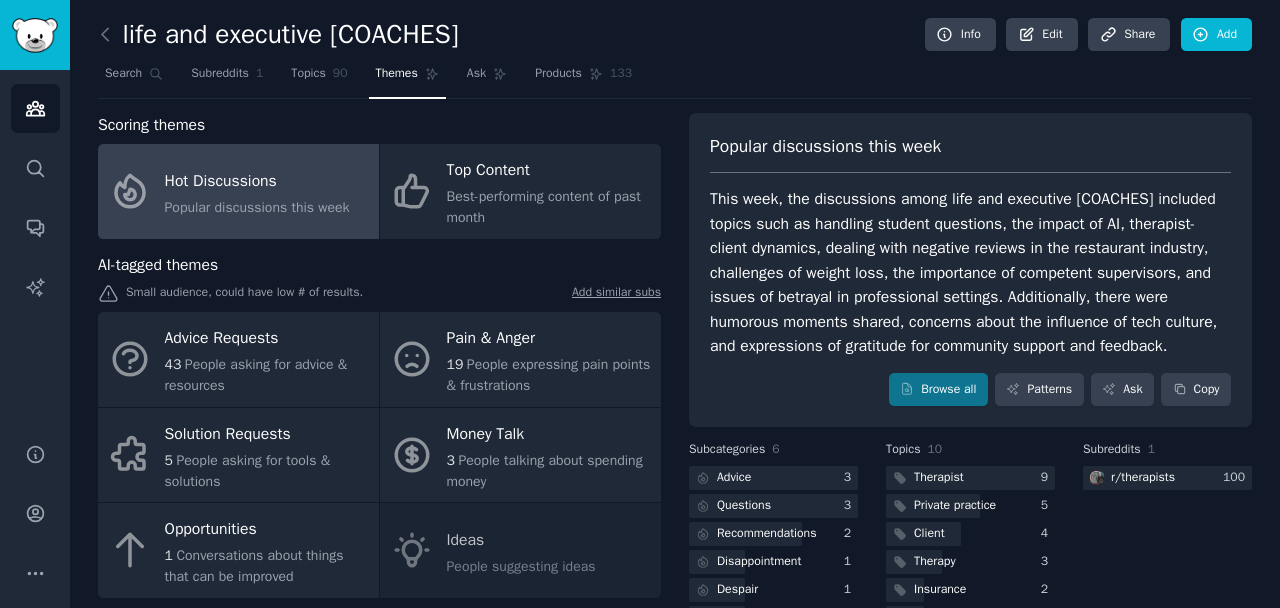 scroll, scrollTop: 0, scrollLeft: 0, axis: both 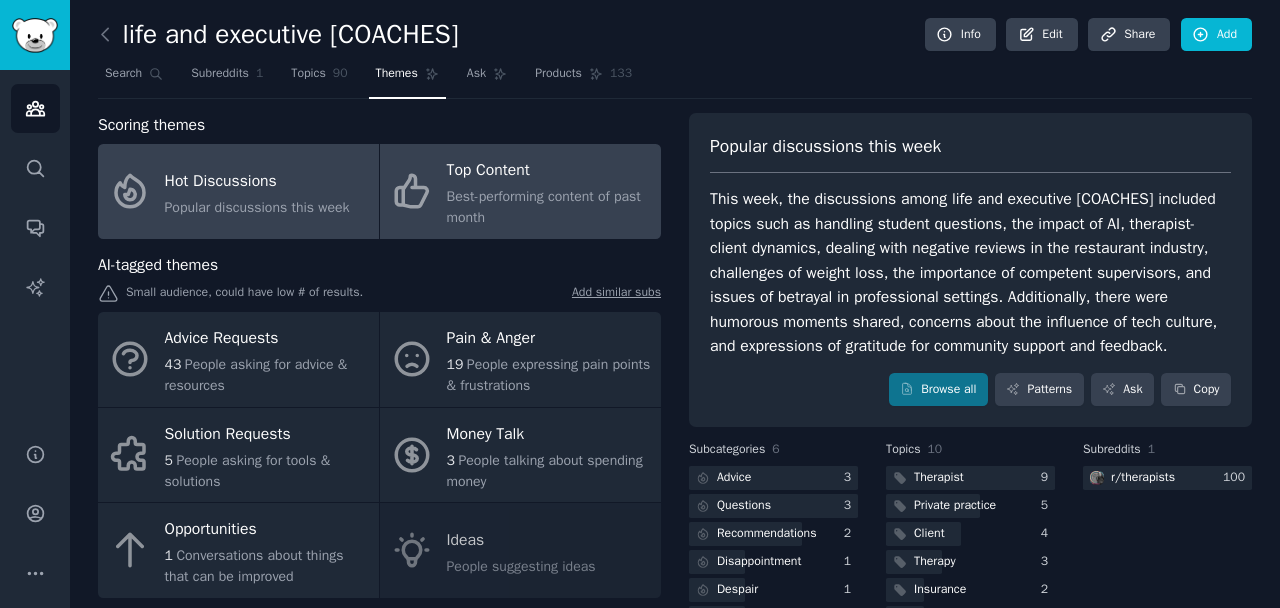 click on "Best-performing content of past month" at bounding box center (549, 207) 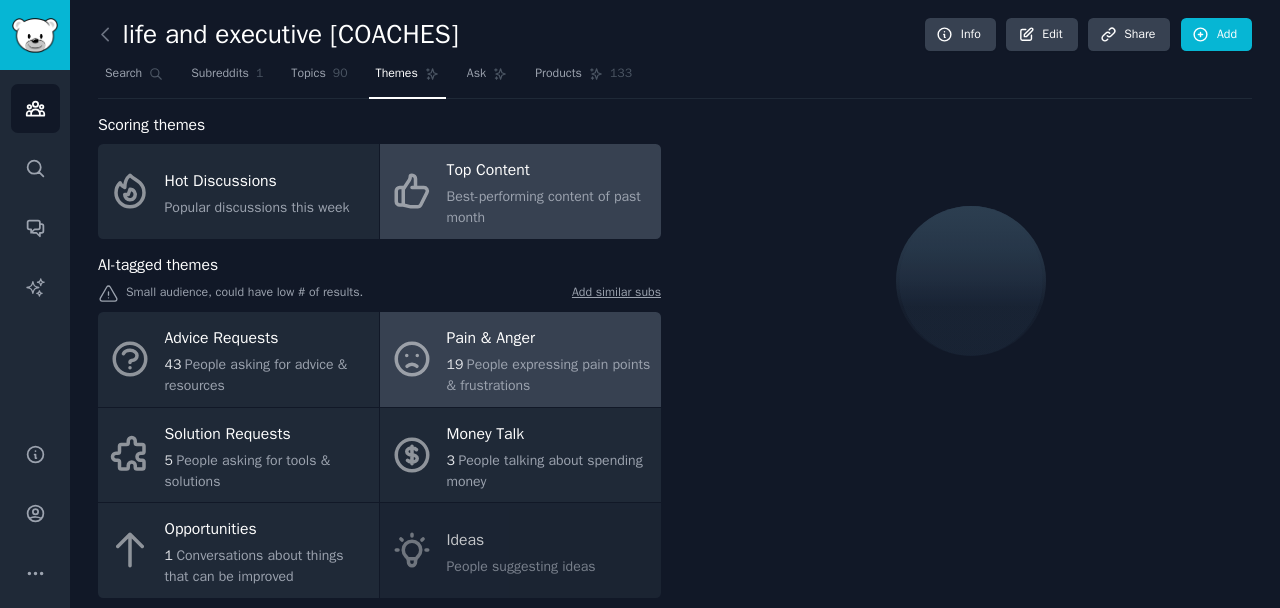 click on "19 People expressing pain points & frustrations" at bounding box center [549, 375] 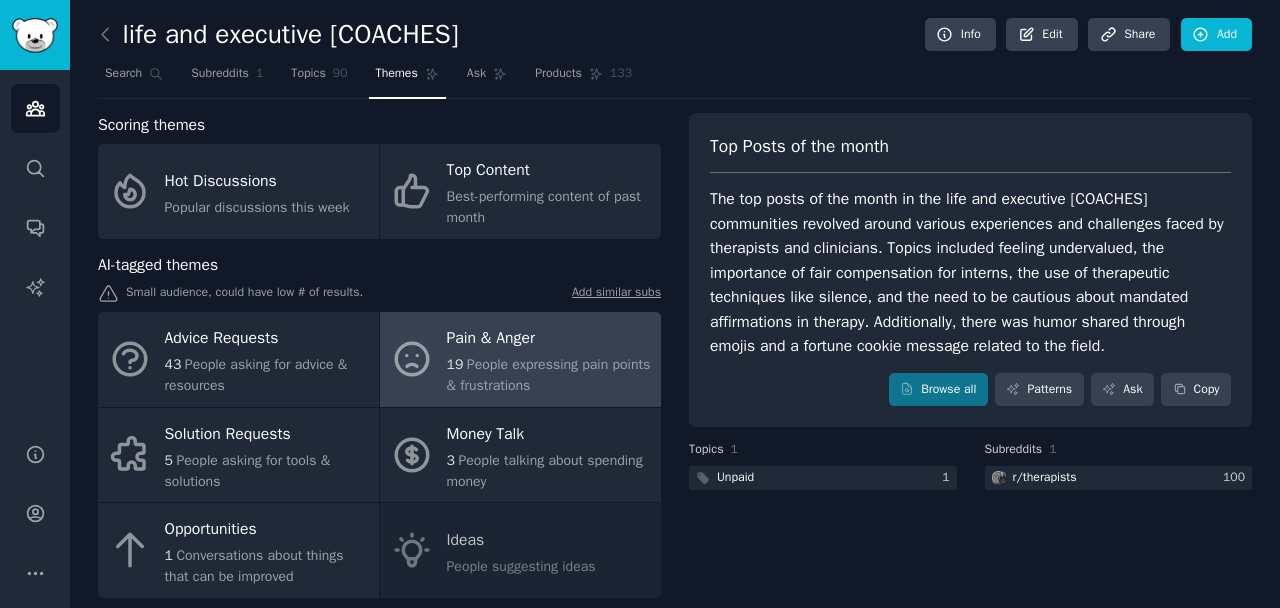 scroll, scrollTop: 0, scrollLeft: 0, axis: both 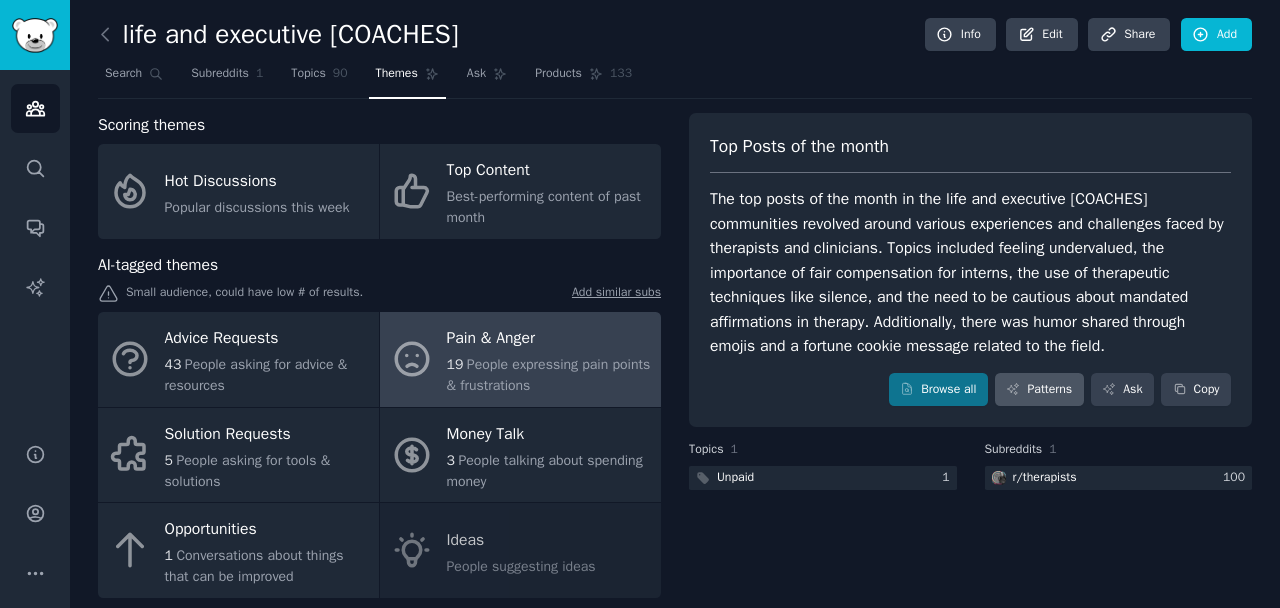 click on "Patterns" at bounding box center (1039, 390) 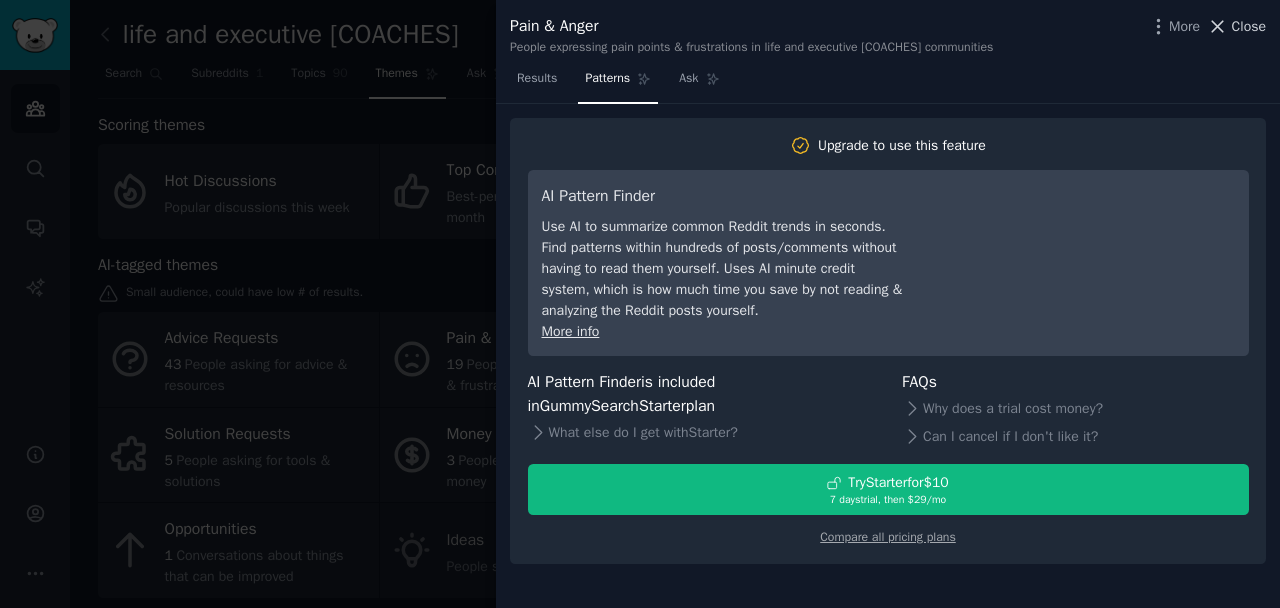 click on "Close" at bounding box center (1249, 26) 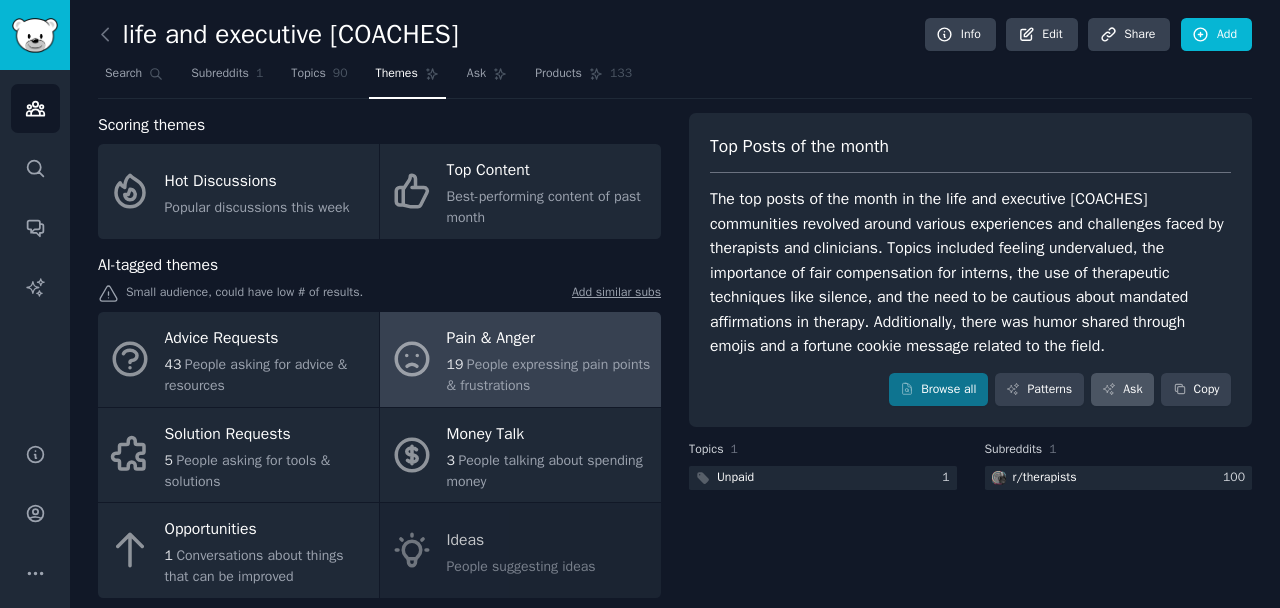 click on "Ask" at bounding box center (1122, 390) 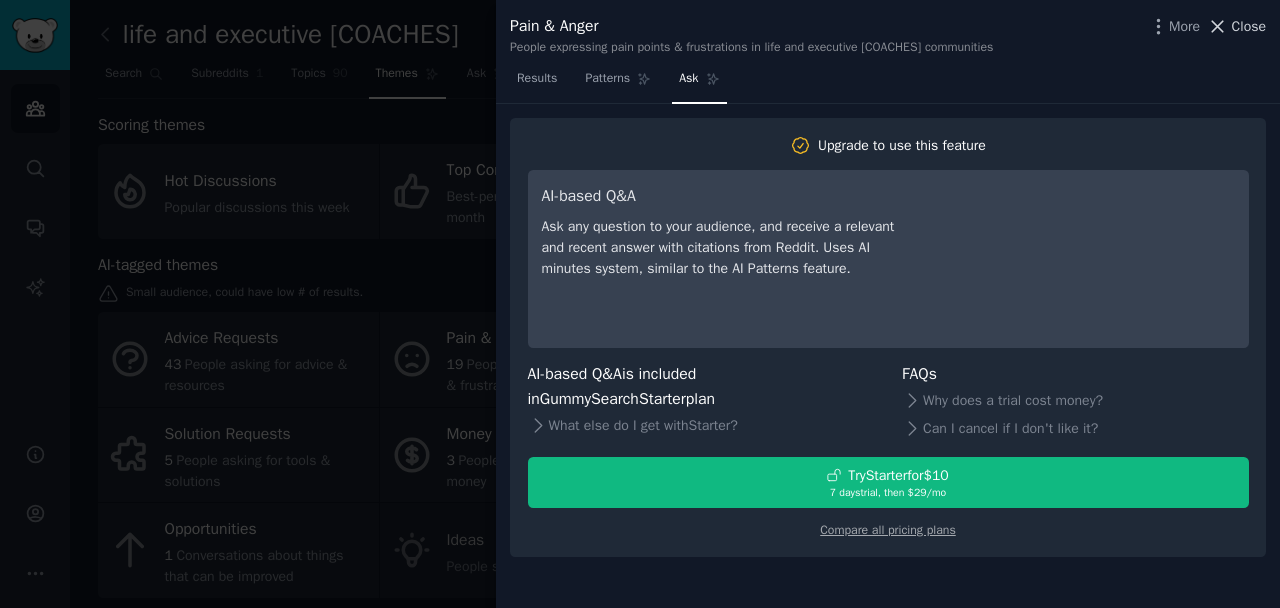 click on "Close" at bounding box center (1249, 26) 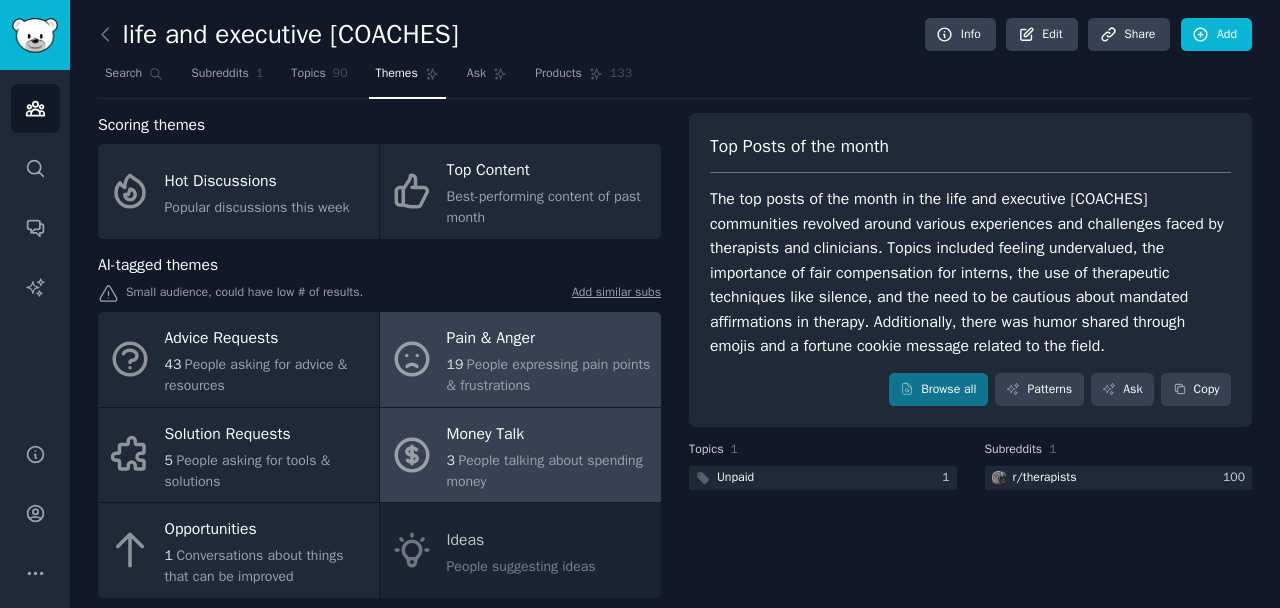 click on "People talking about spending money" at bounding box center [545, 471] 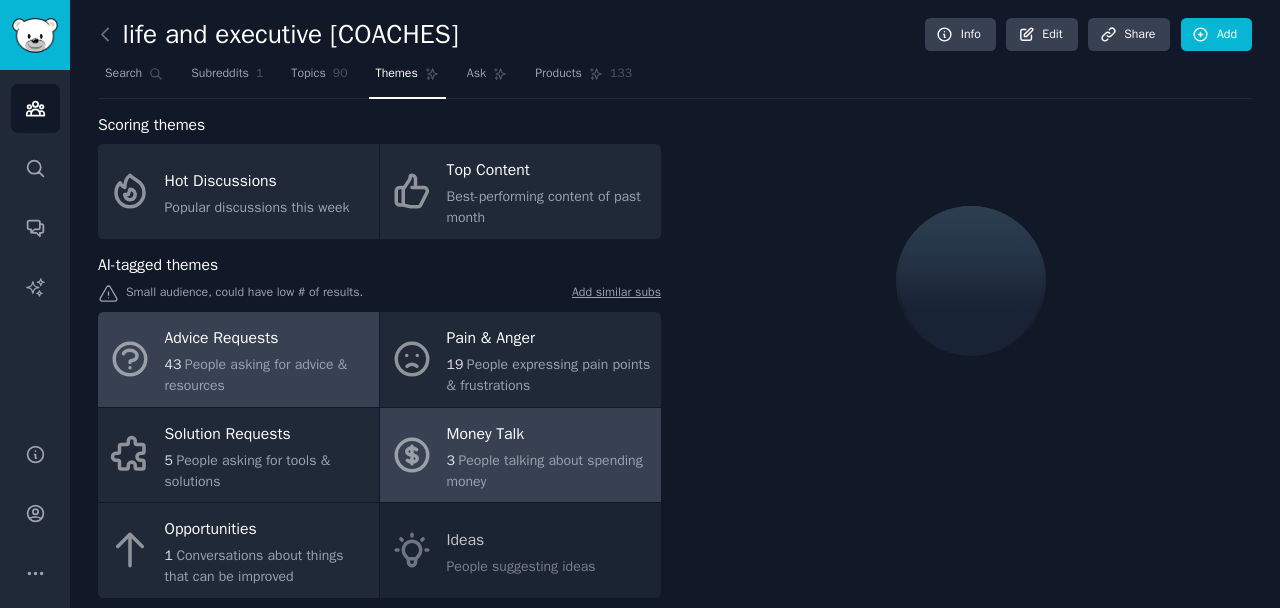 click on "Advice Requests" at bounding box center [267, 339] 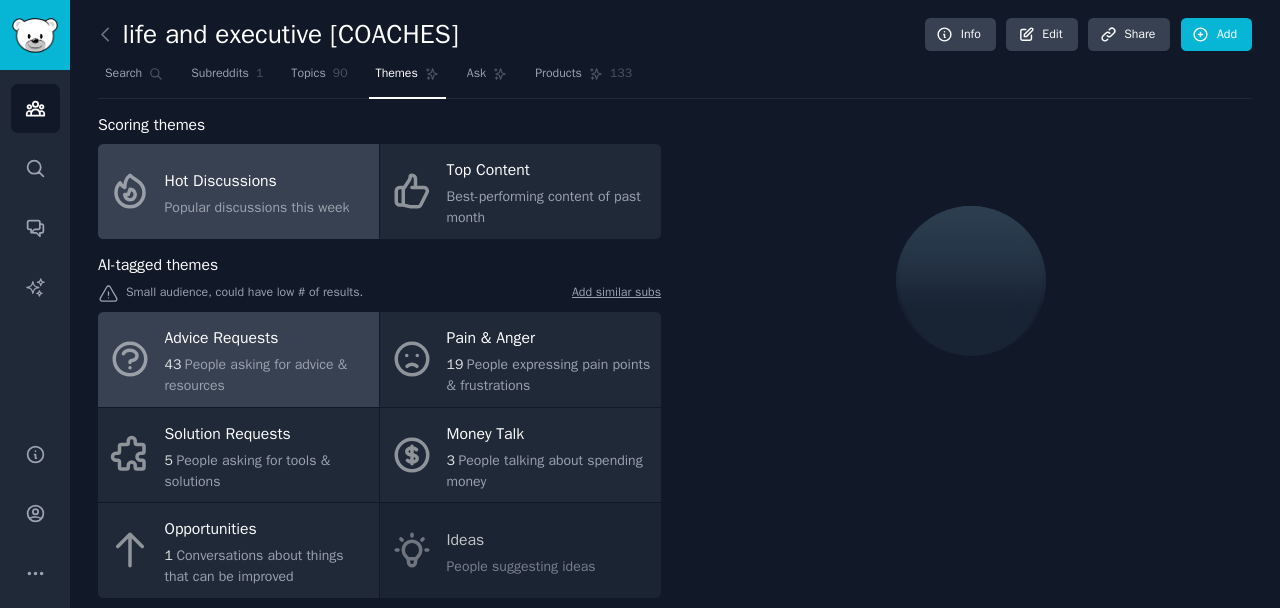 click on "Hot Discussions" at bounding box center [257, 181] 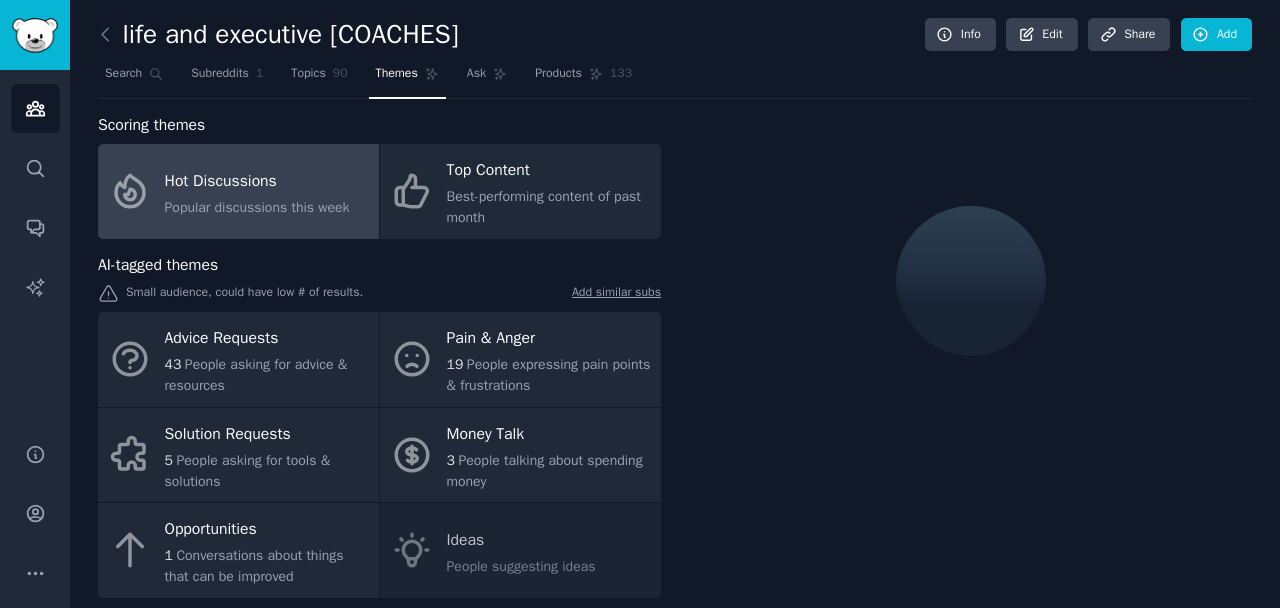 click on "Hot Discussions" at bounding box center (257, 181) 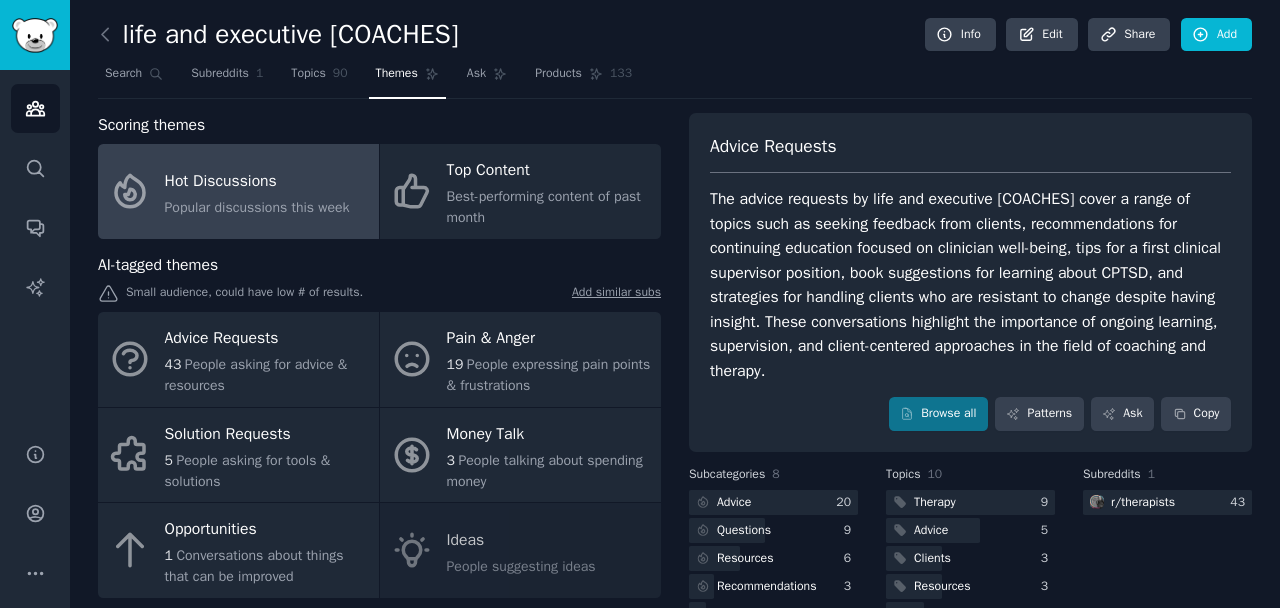 scroll, scrollTop: 0, scrollLeft: 0, axis: both 